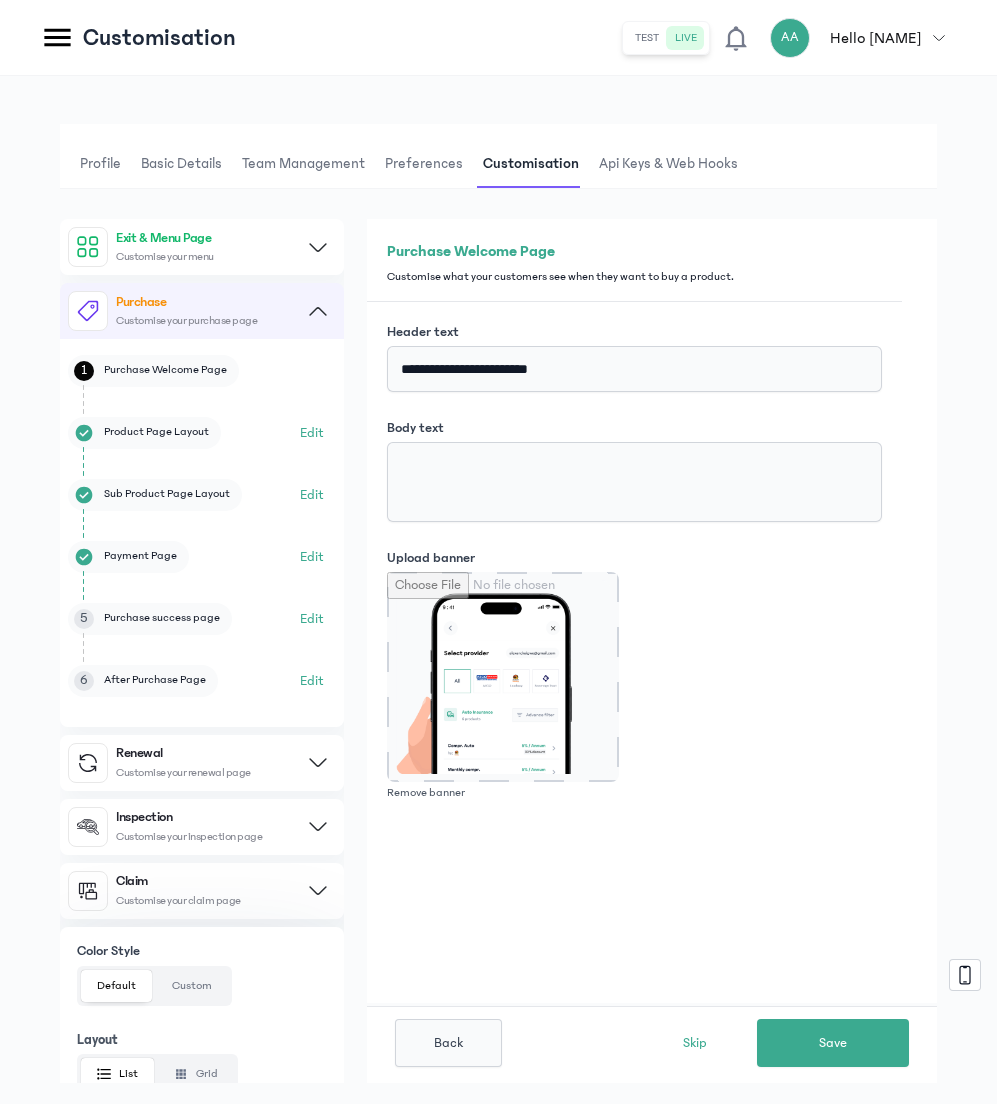 scroll, scrollTop: 50, scrollLeft: 0, axis: vertical 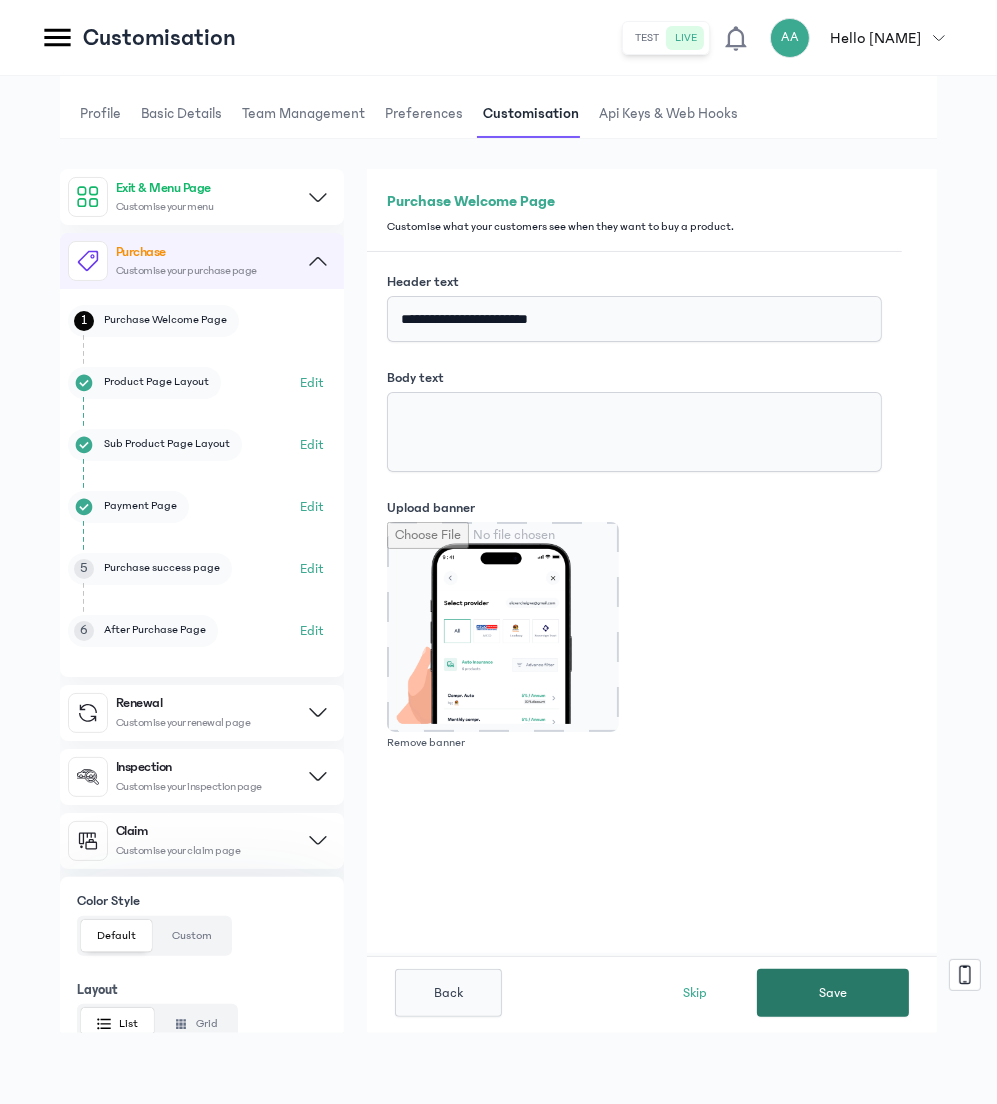 click on "Save" 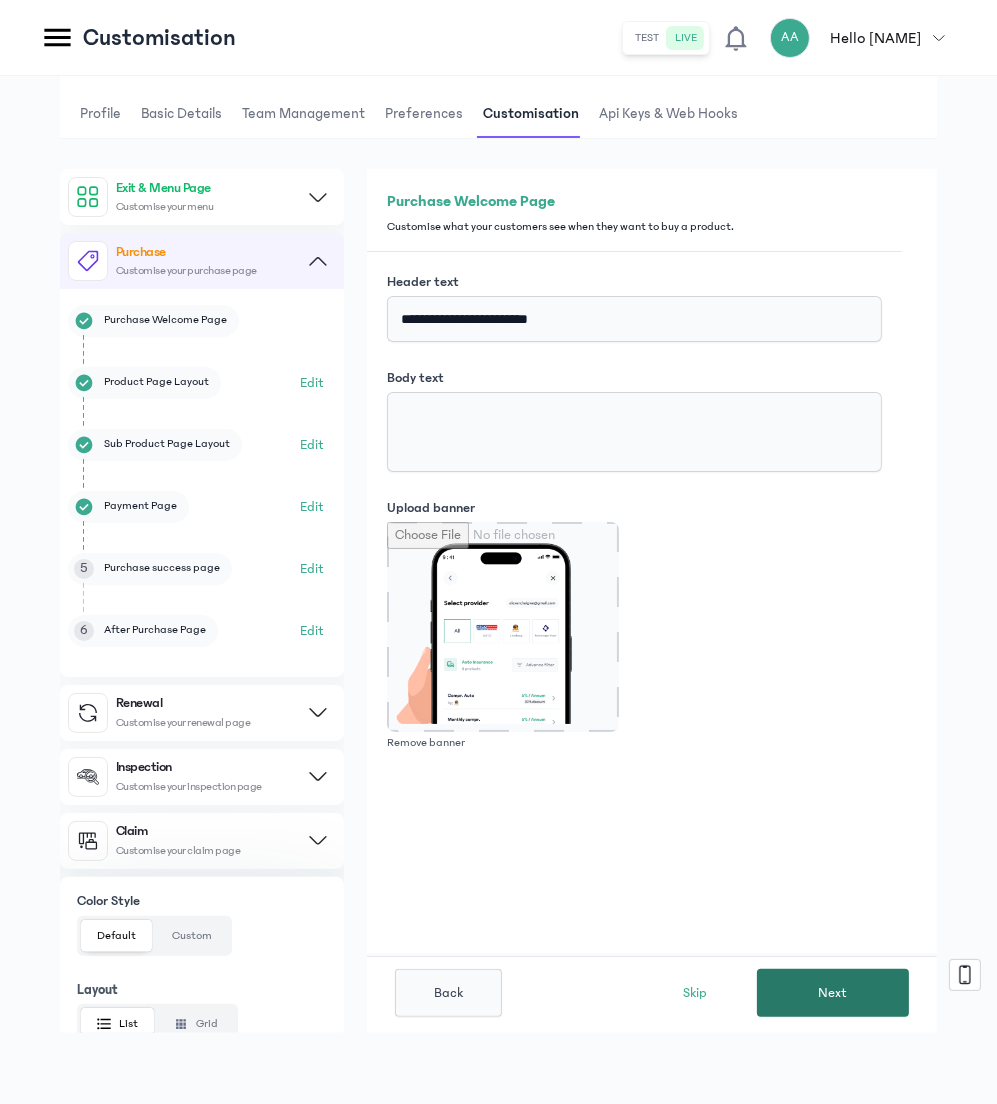 click on "Next" at bounding box center [833, 993] 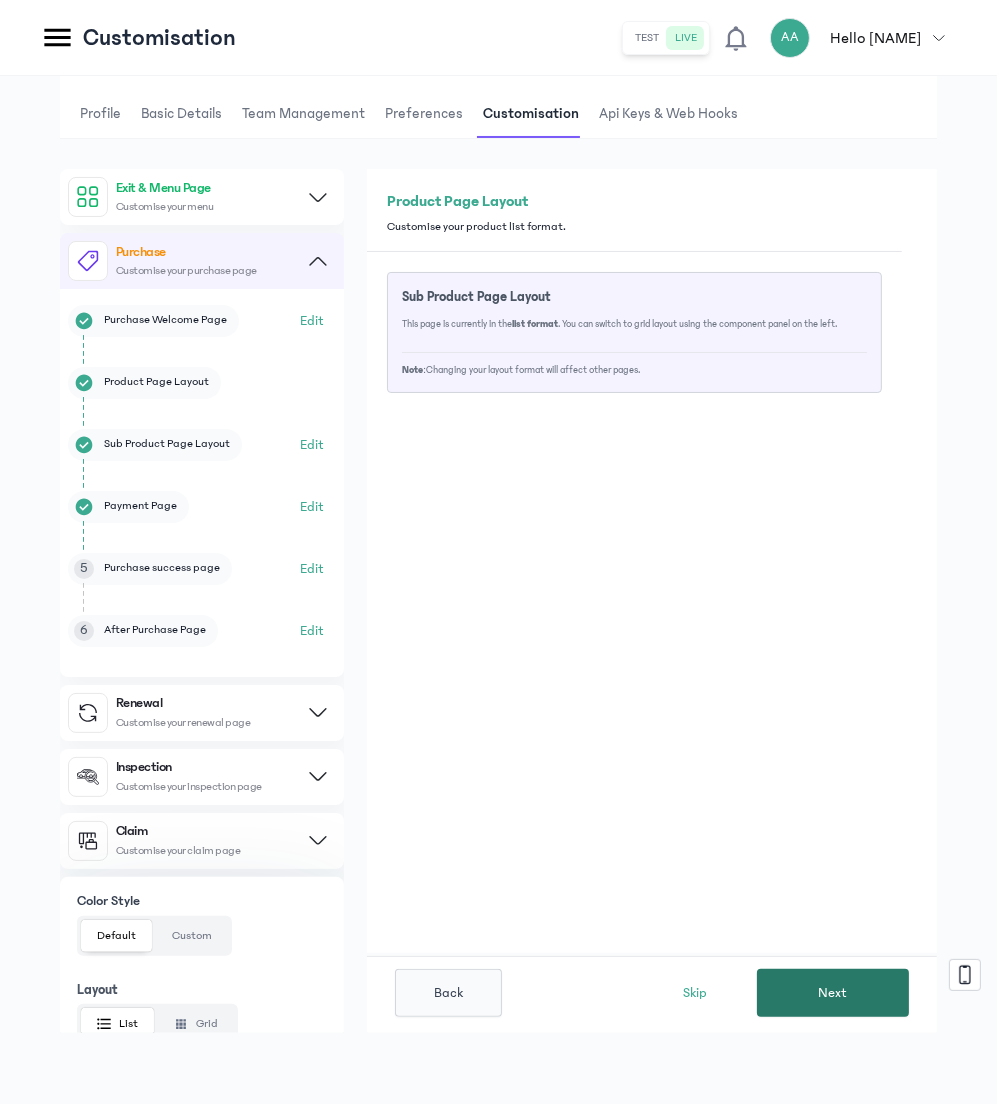 click on "Next" 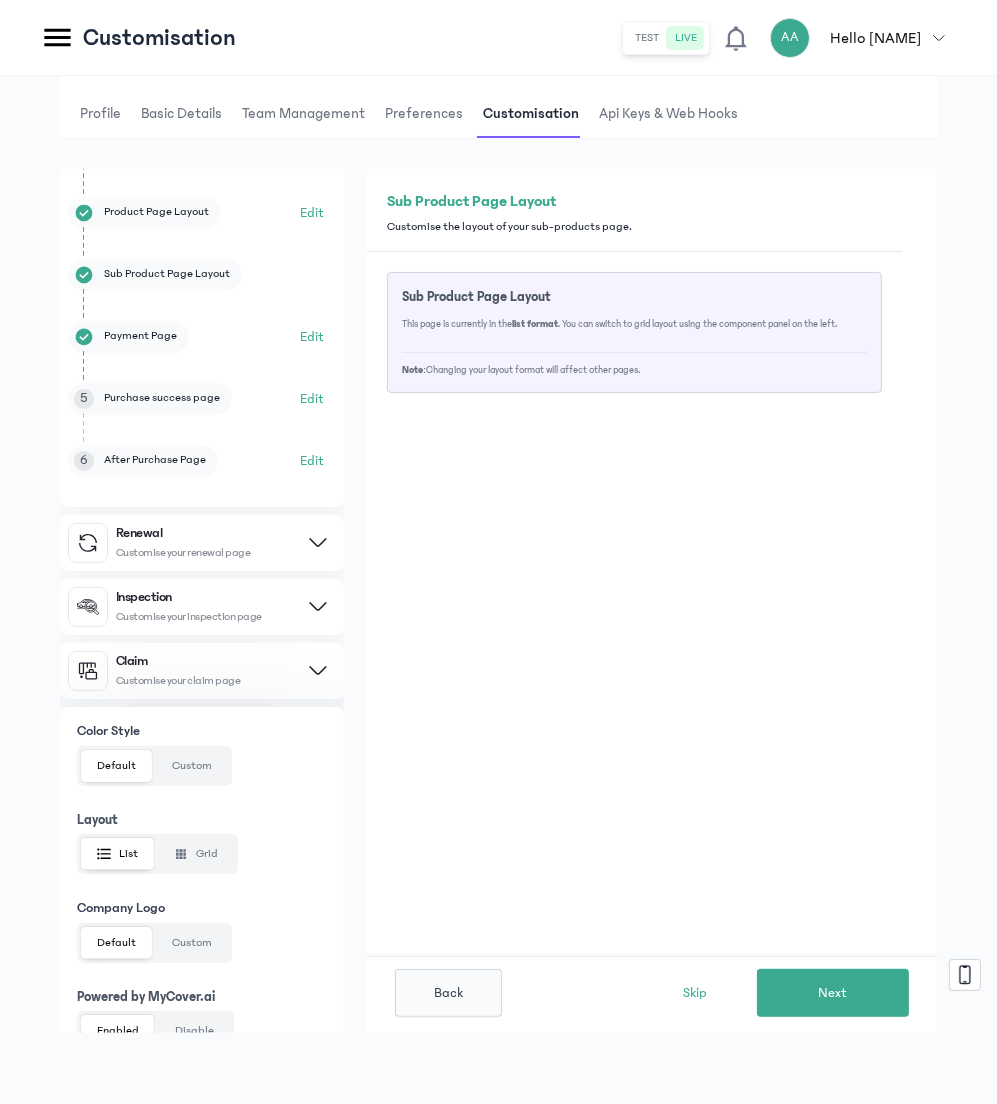 scroll, scrollTop: 182, scrollLeft: 0, axis: vertical 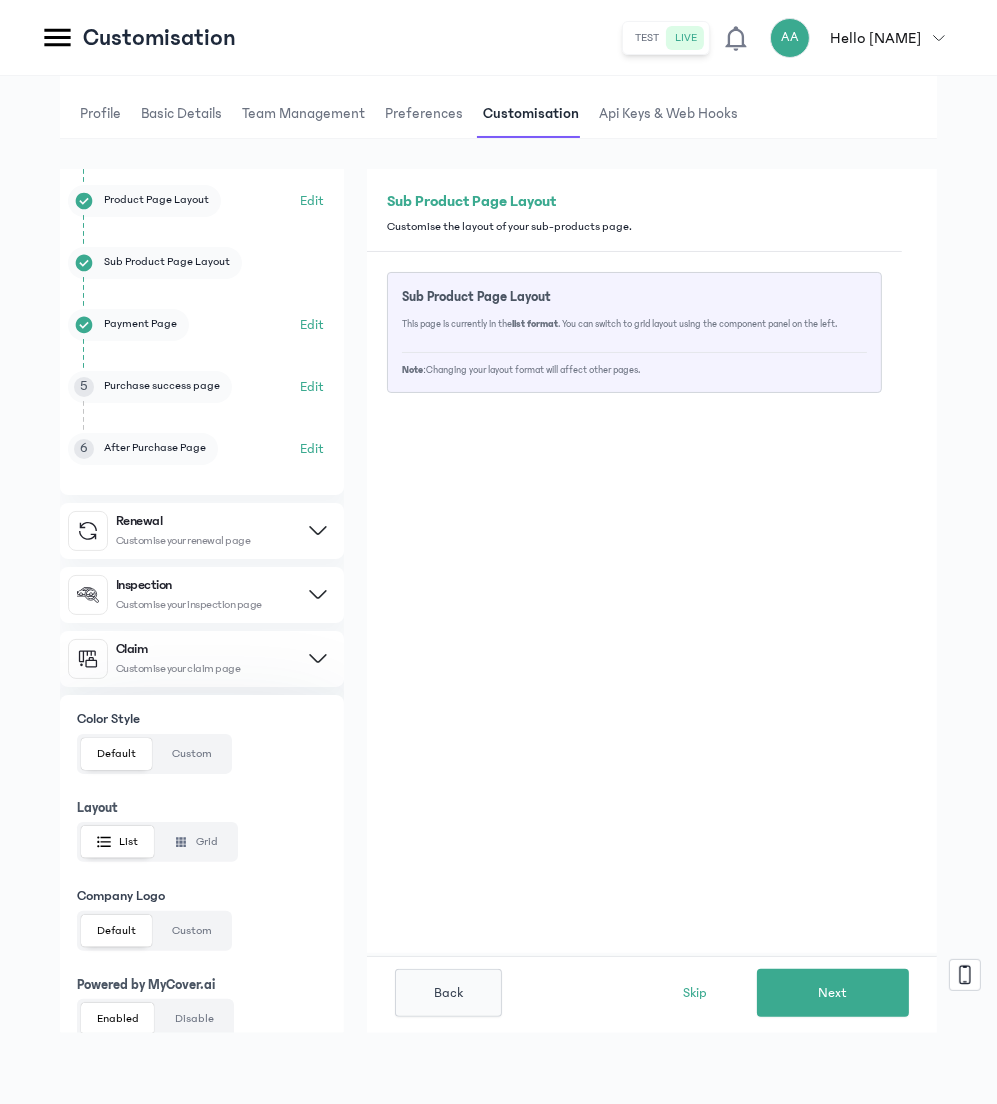 click 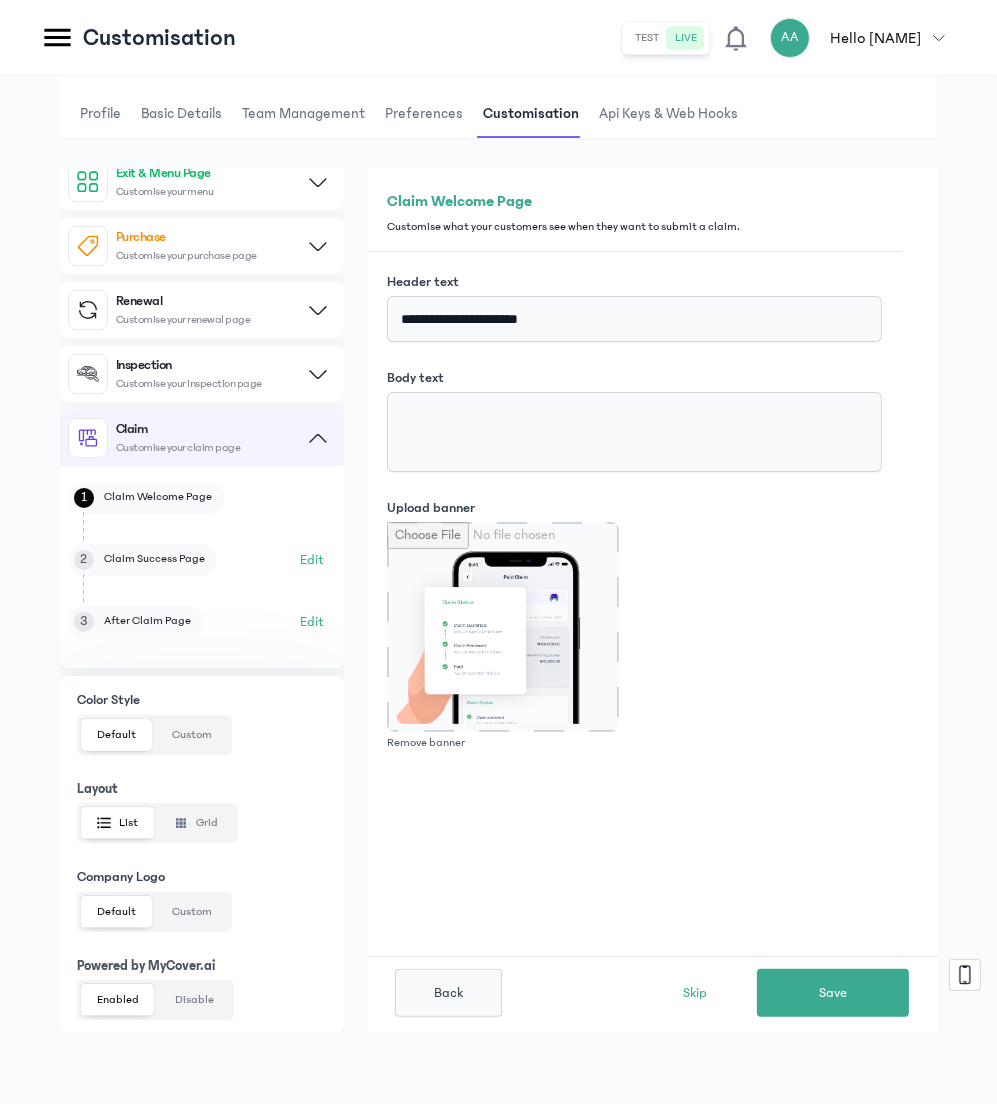 scroll, scrollTop: 0, scrollLeft: 0, axis: both 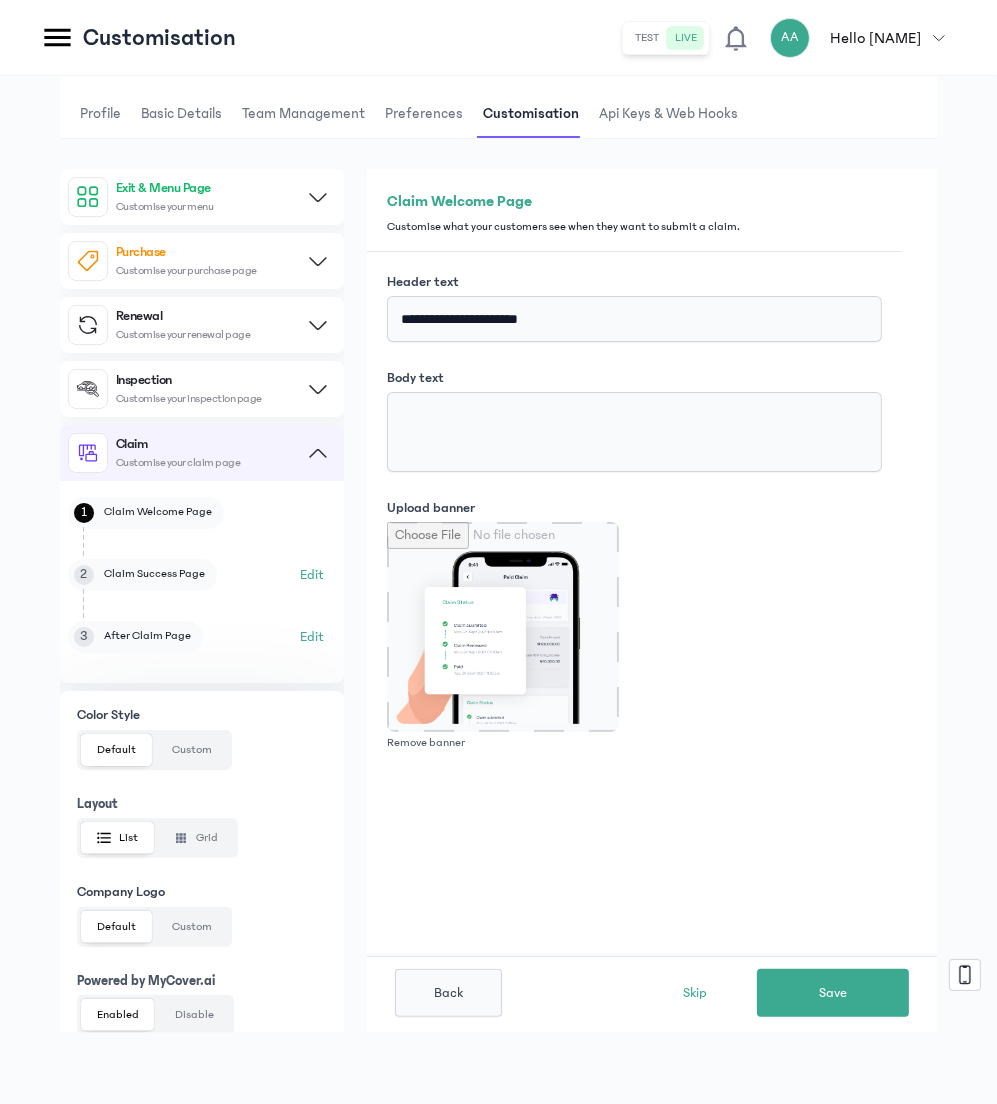 click on "Disable" 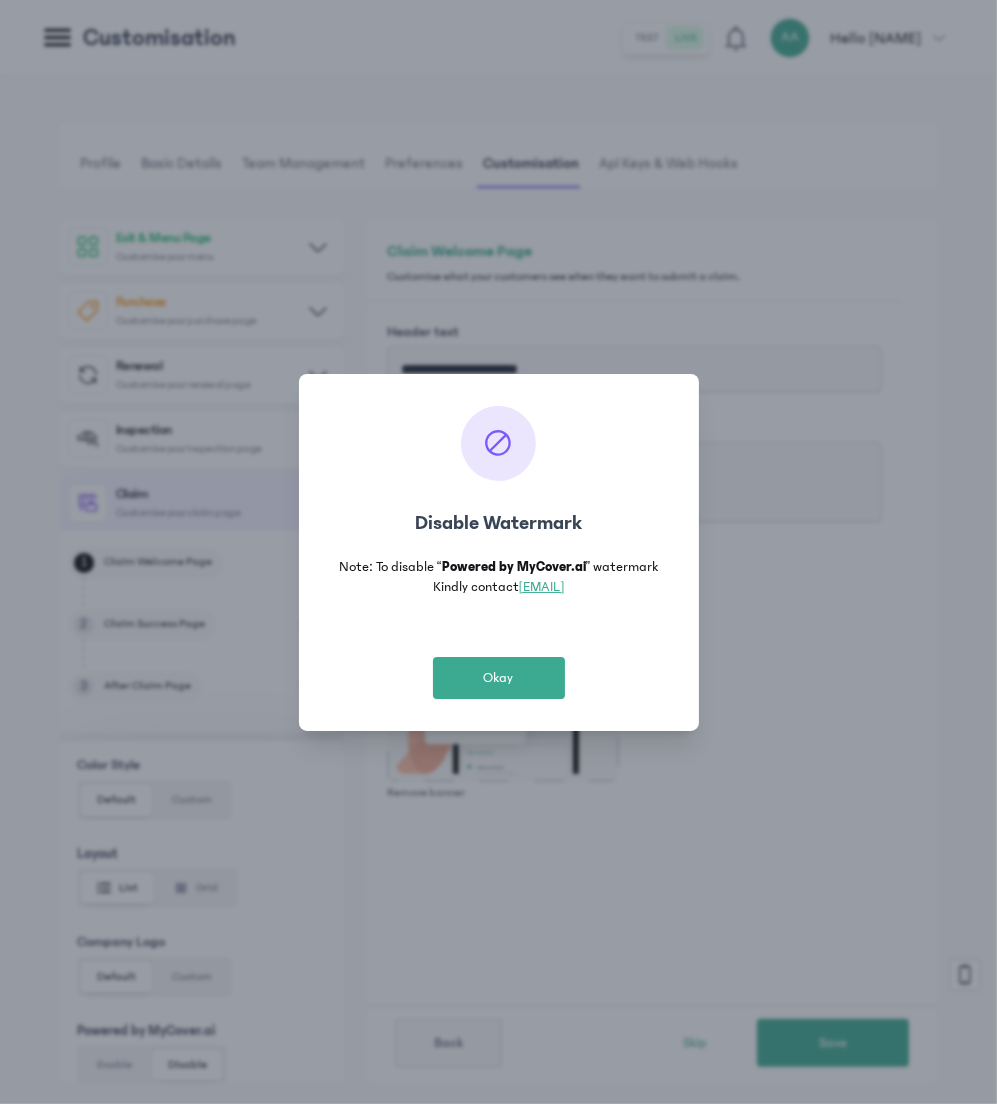 scroll, scrollTop: 0, scrollLeft: 0, axis: both 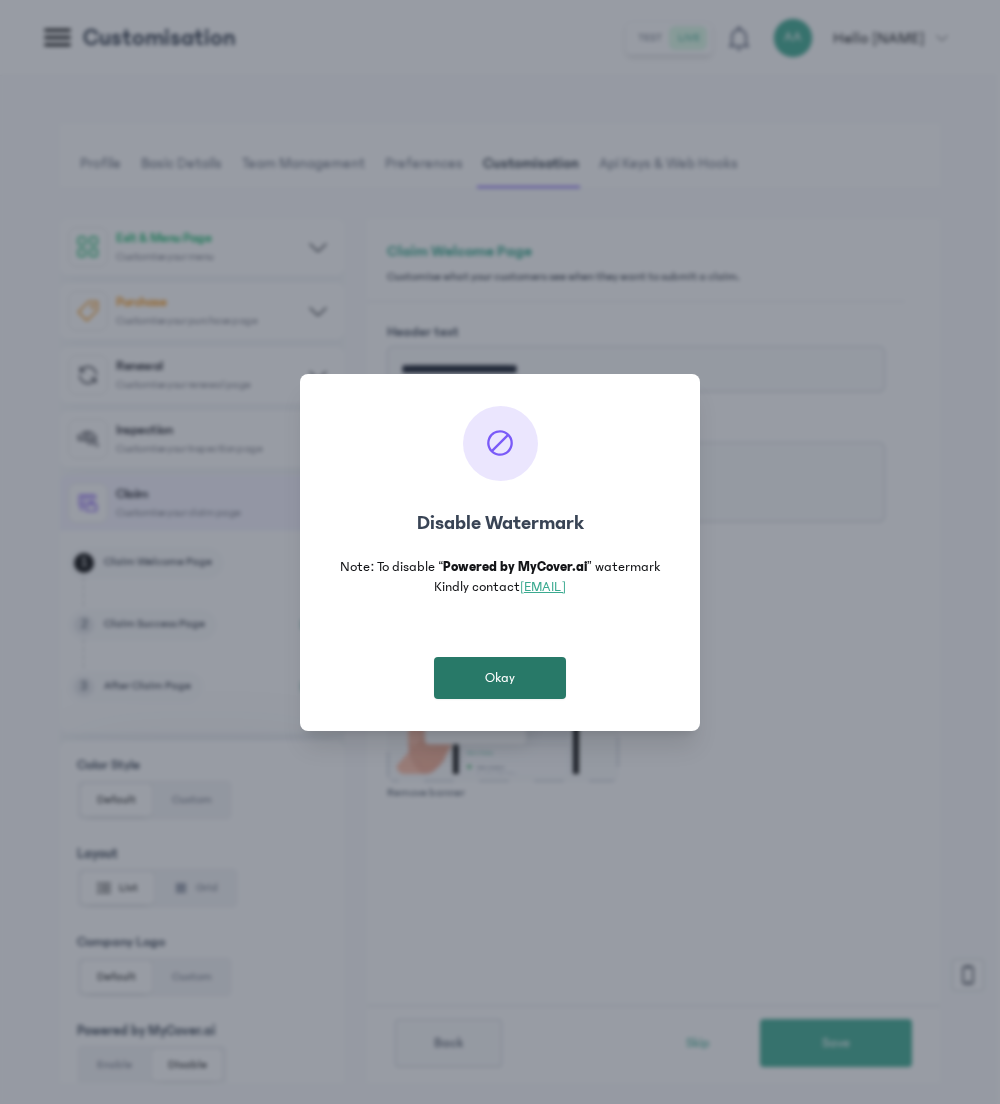 click on "Okay" 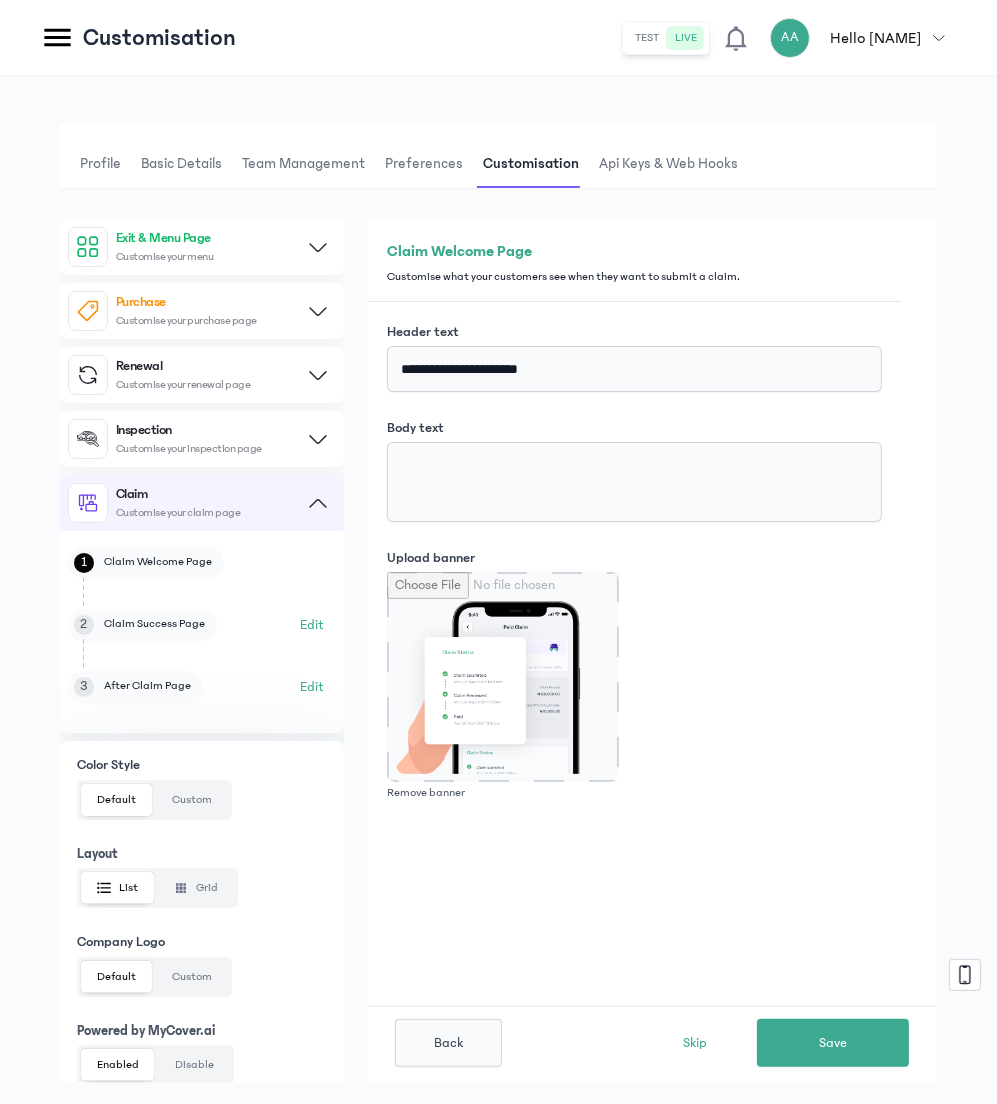 scroll, scrollTop: 15, scrollLeft: 0, axis: vertical 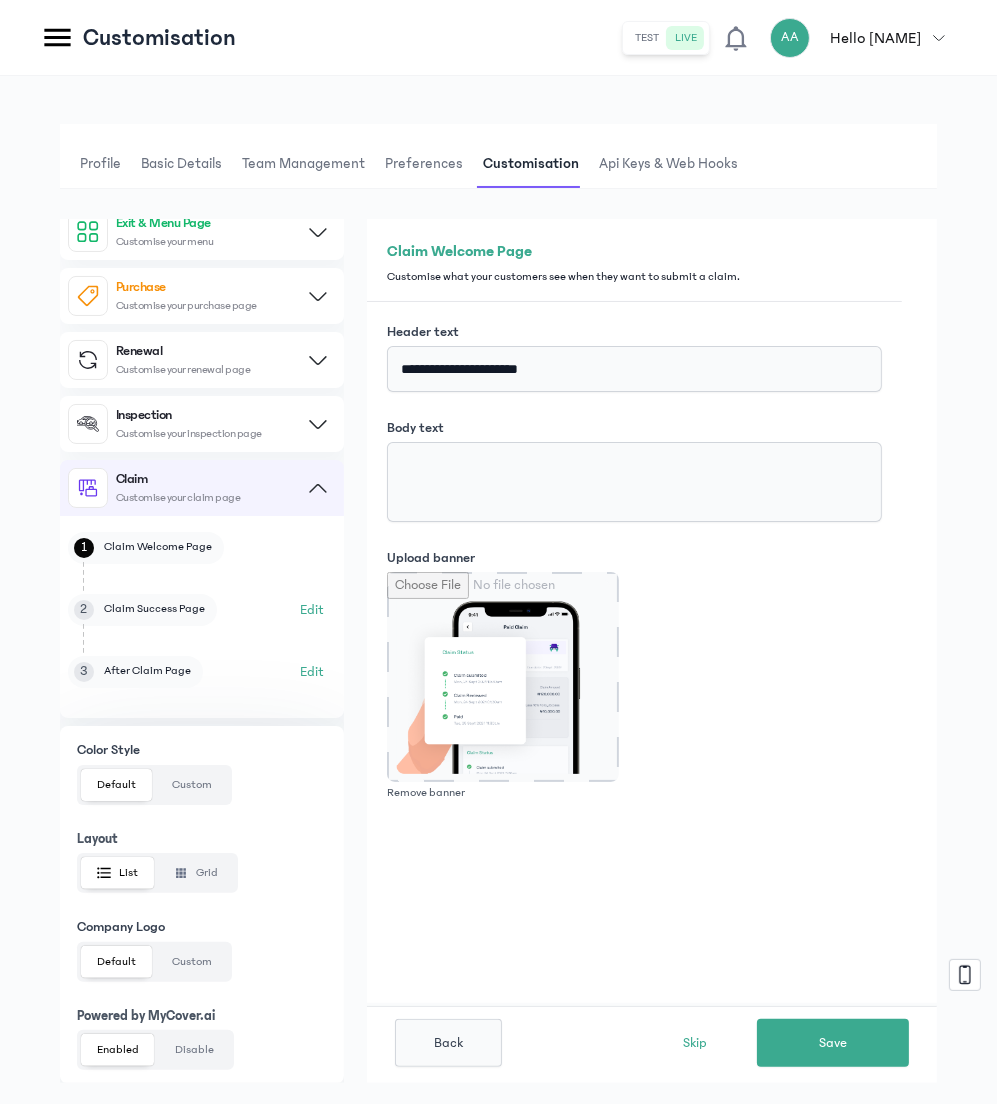 click on "Grid" 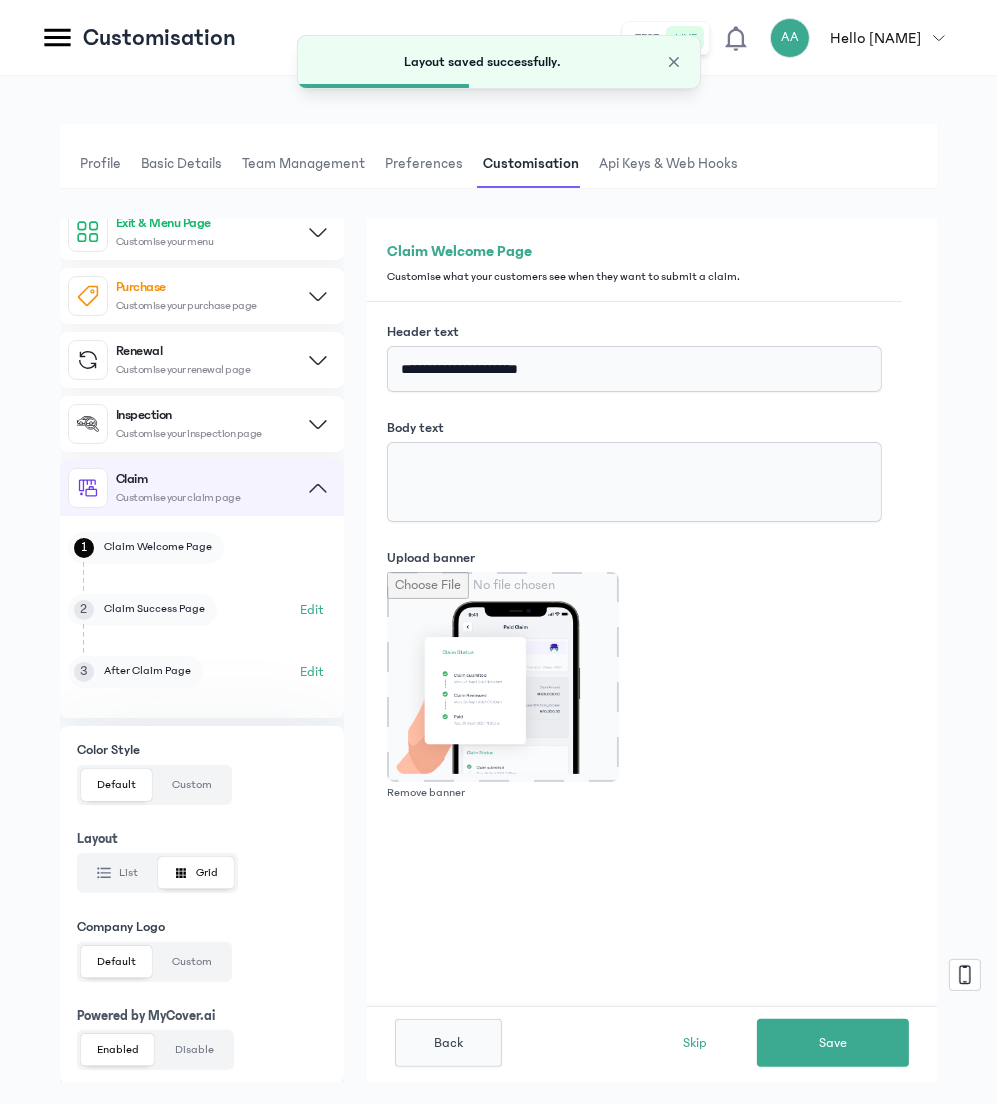 scroll, scrollTop: 0, scrollLeft: 0, axis: both 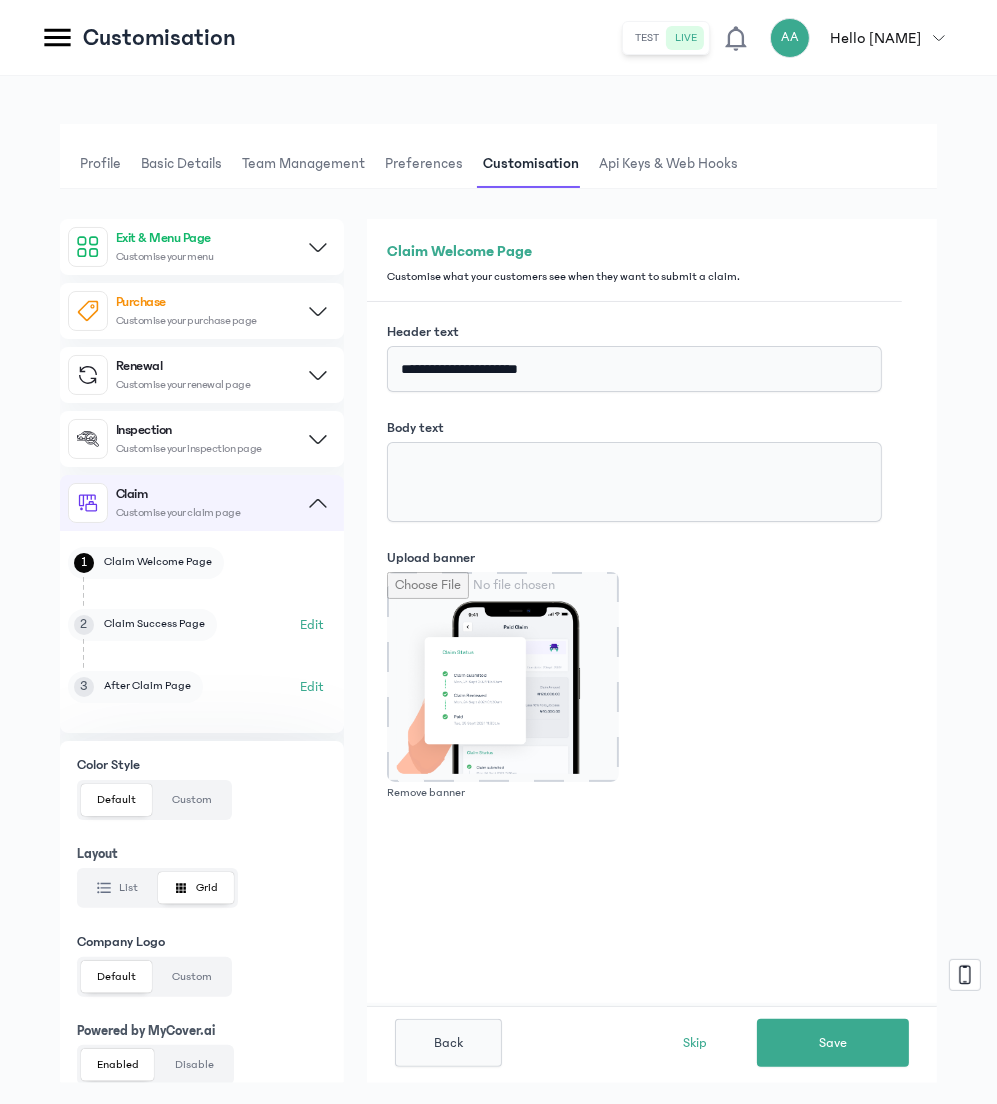 click 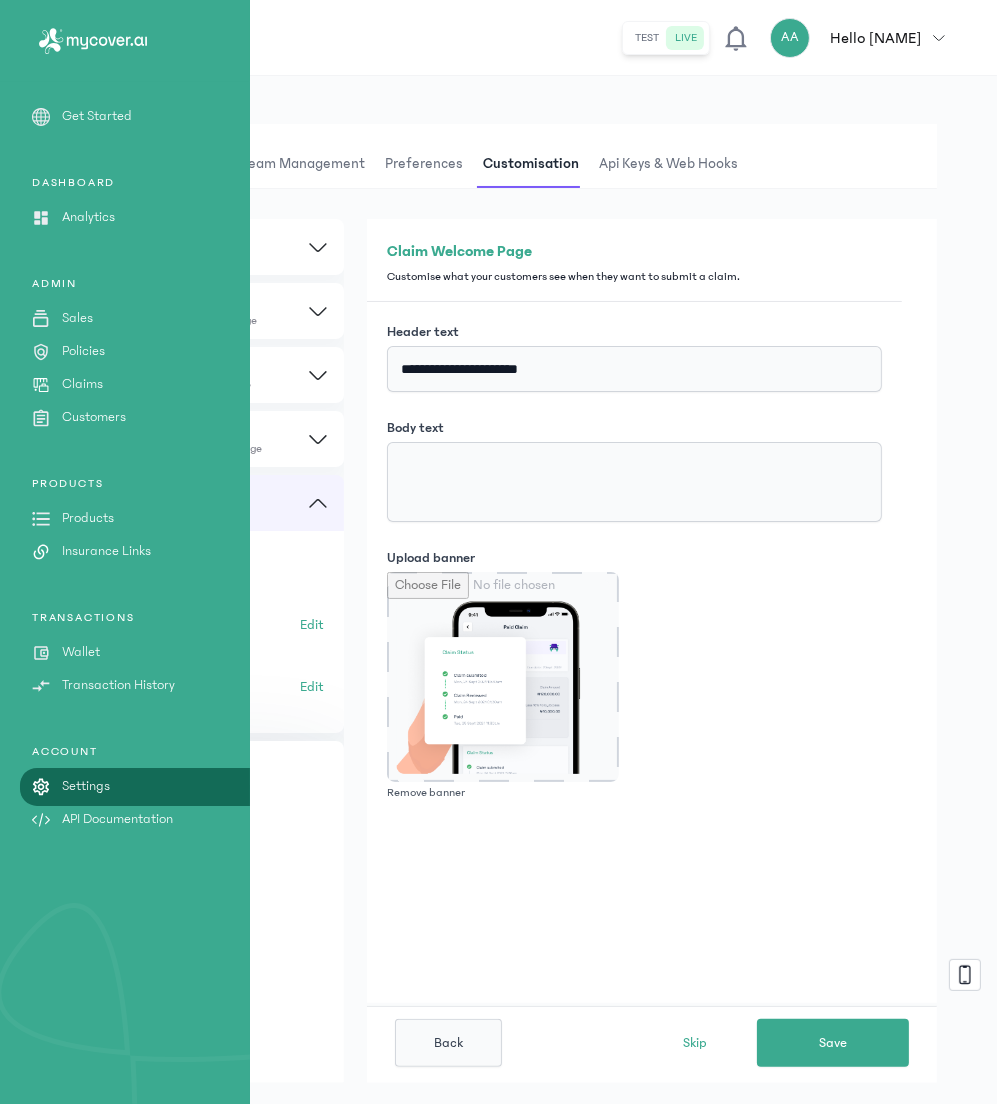 click on "test" 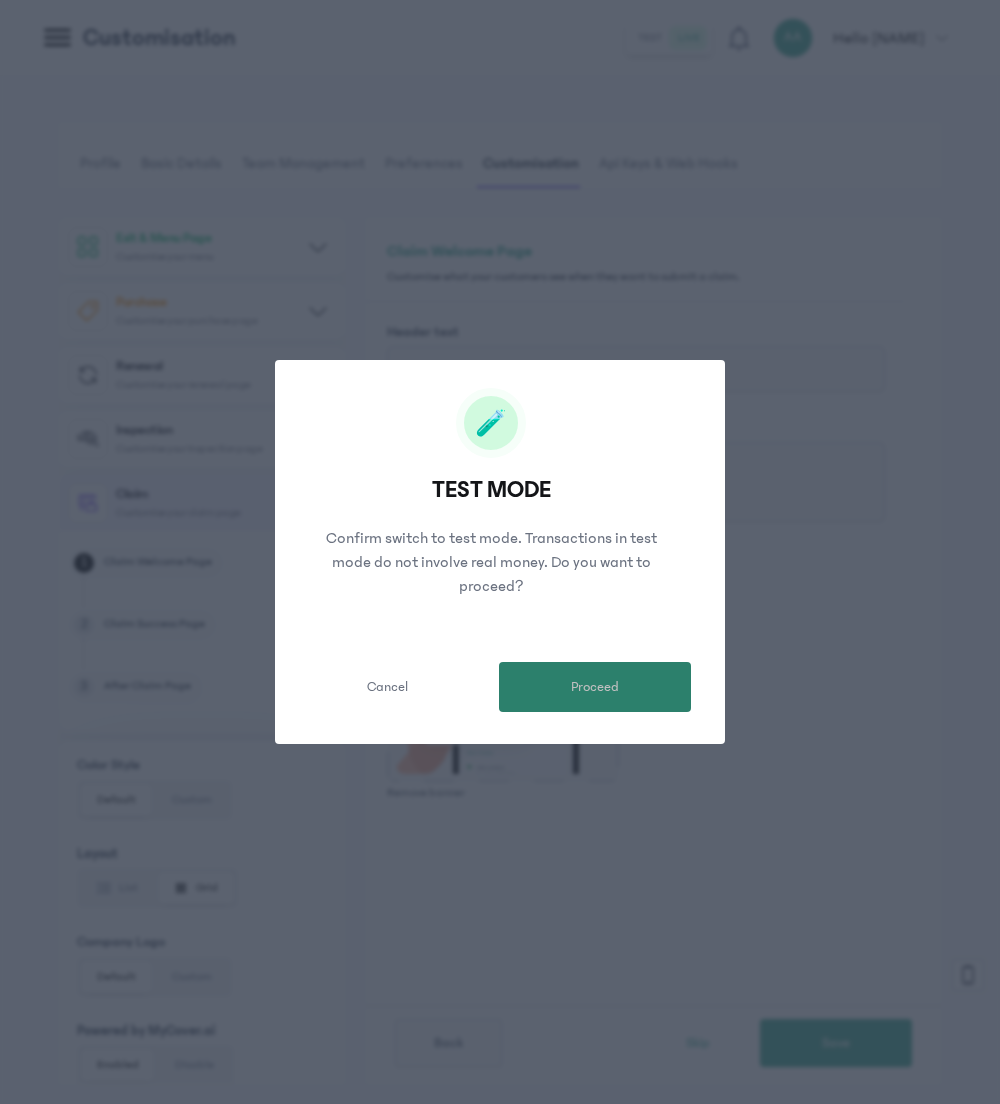 click on "Proceed" at bounding box center [595, 687] 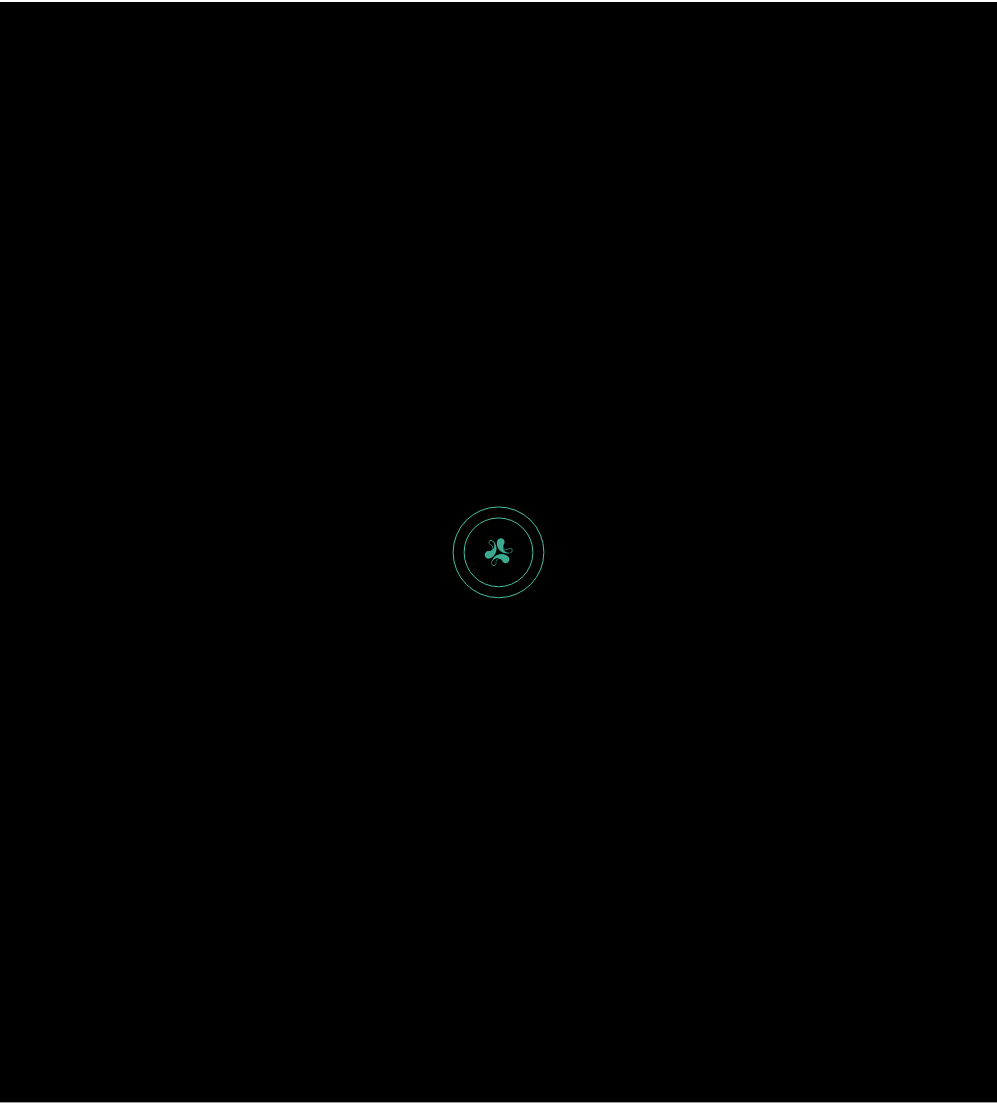 scroll, scrollTop: 0, scrollLeft: 0, axis: both 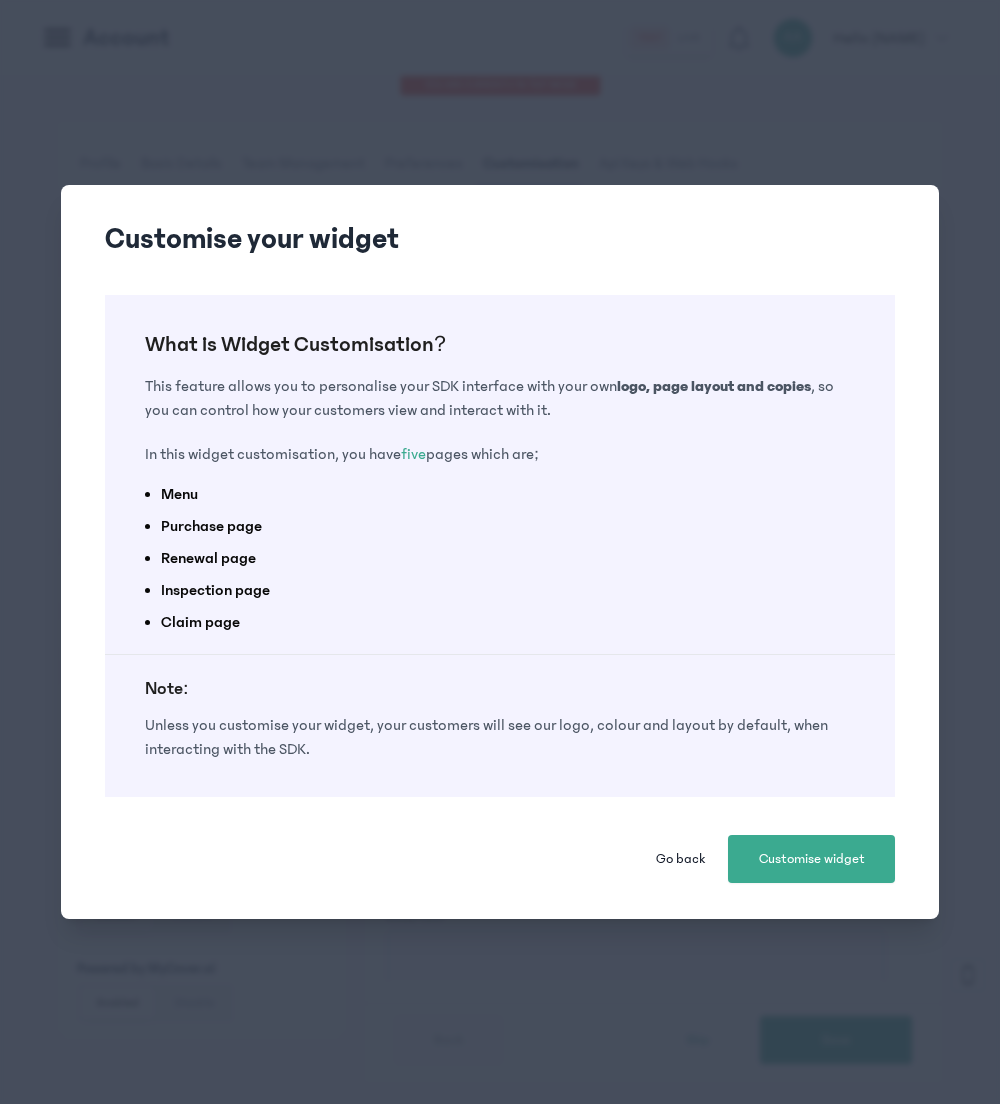 click on "Go back" at bounding box center [680, 859] 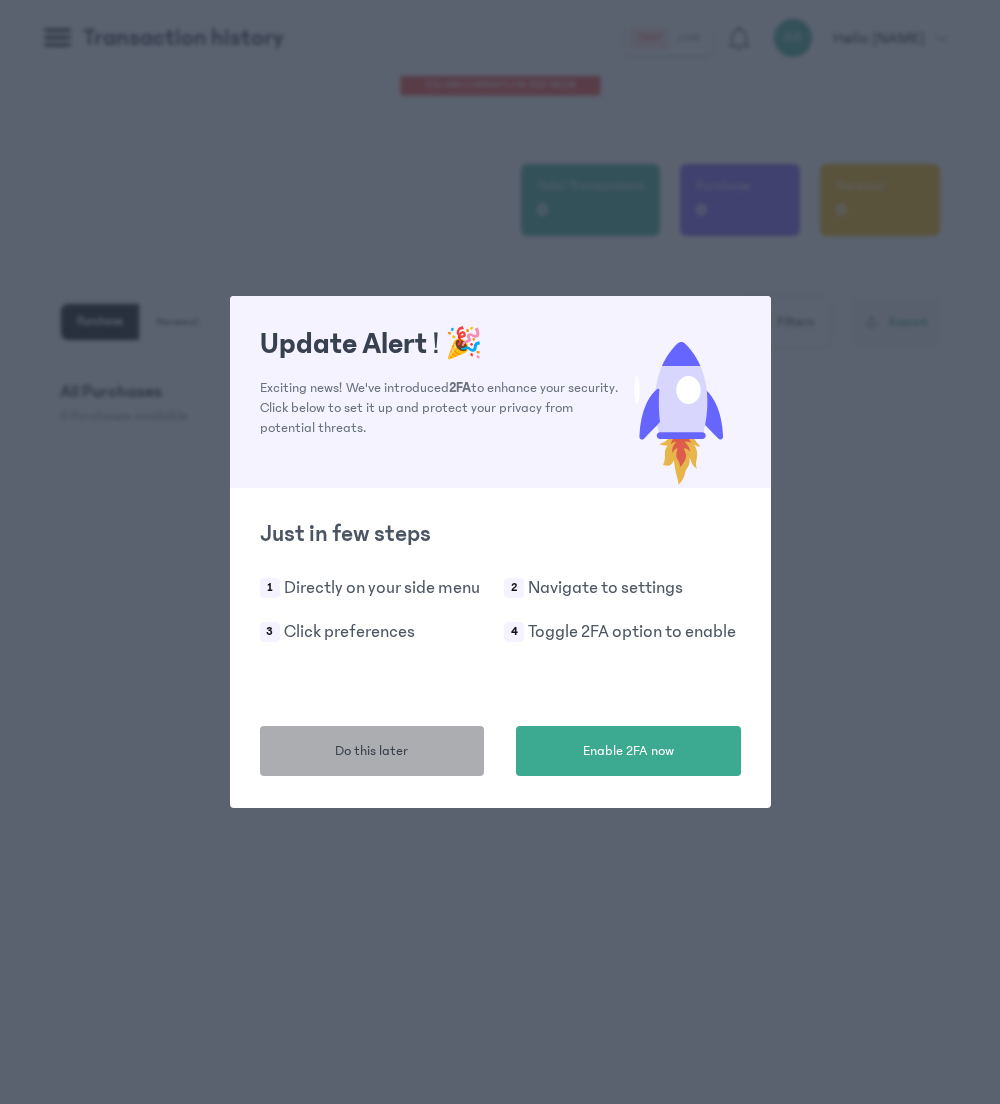 click on "Do this later" at bounding box center (371, 751) 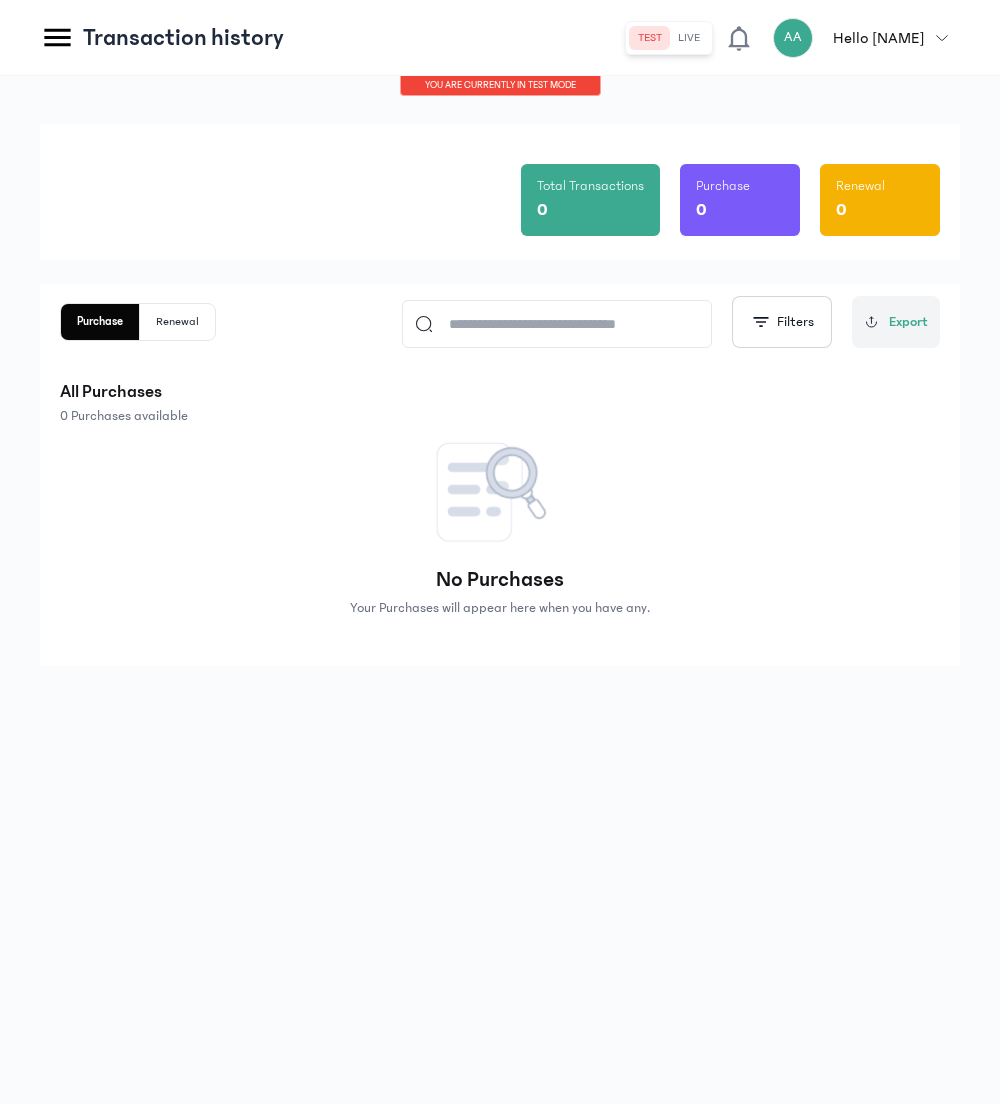 click 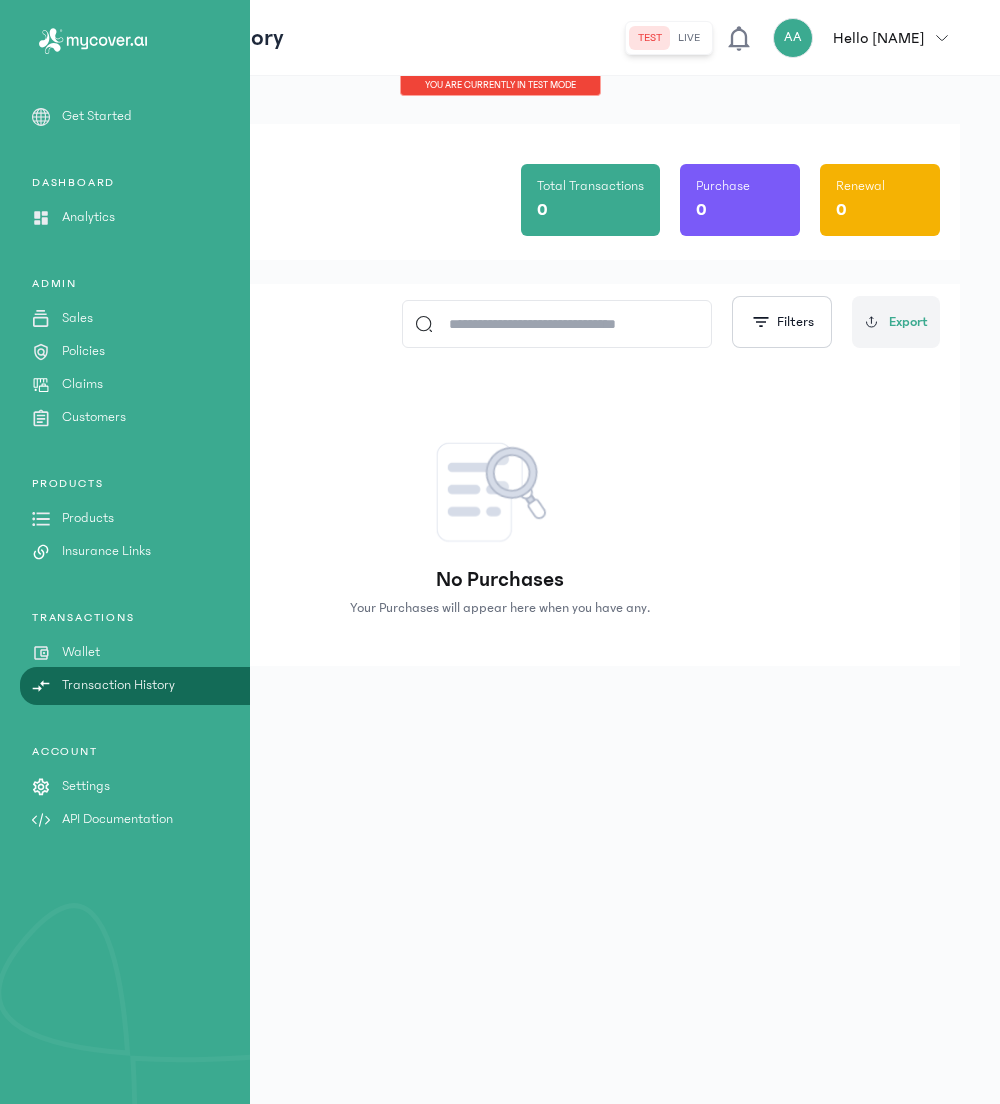 click on "Products" at bounding box center [88, 518] 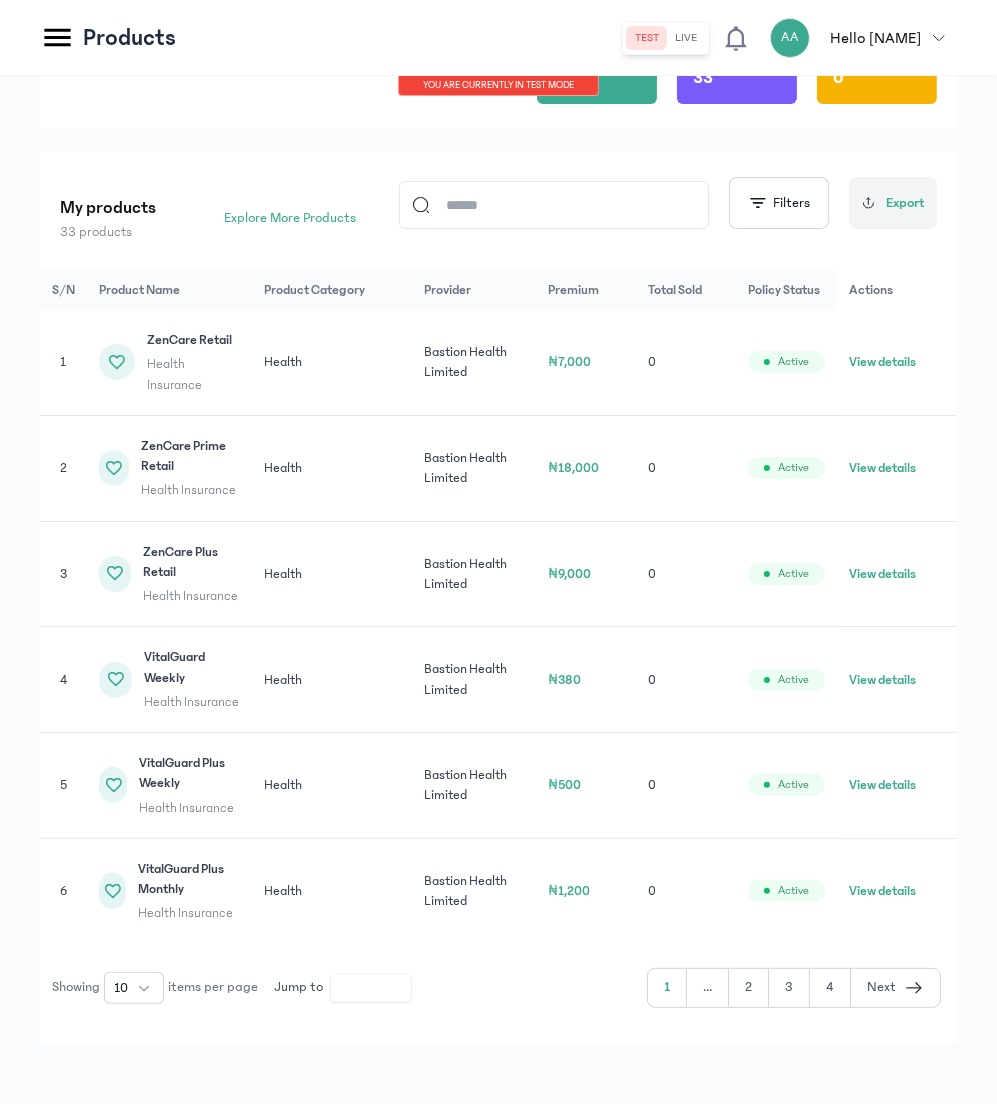scroll, scrollTop: 0, scrollLeft: 0, axis: both 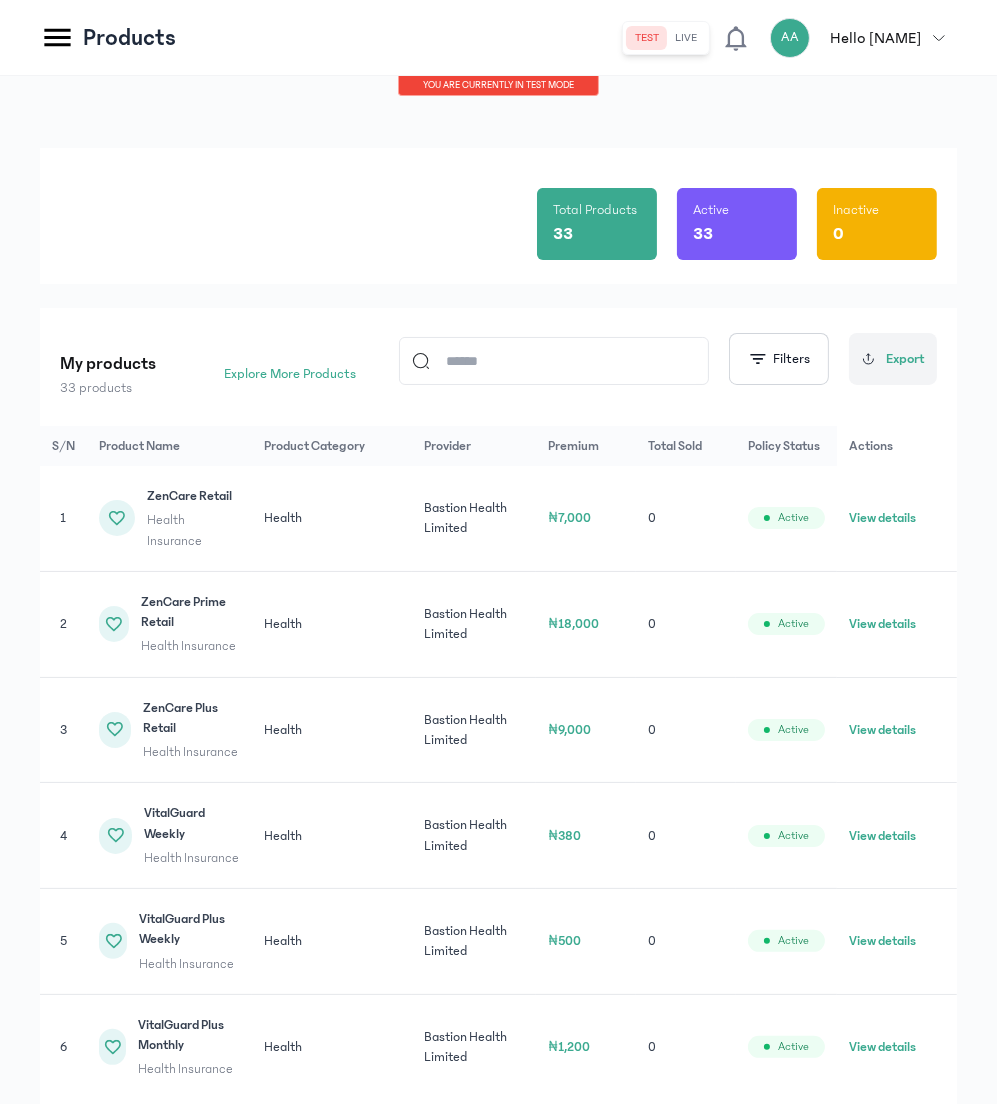 click on "View details" 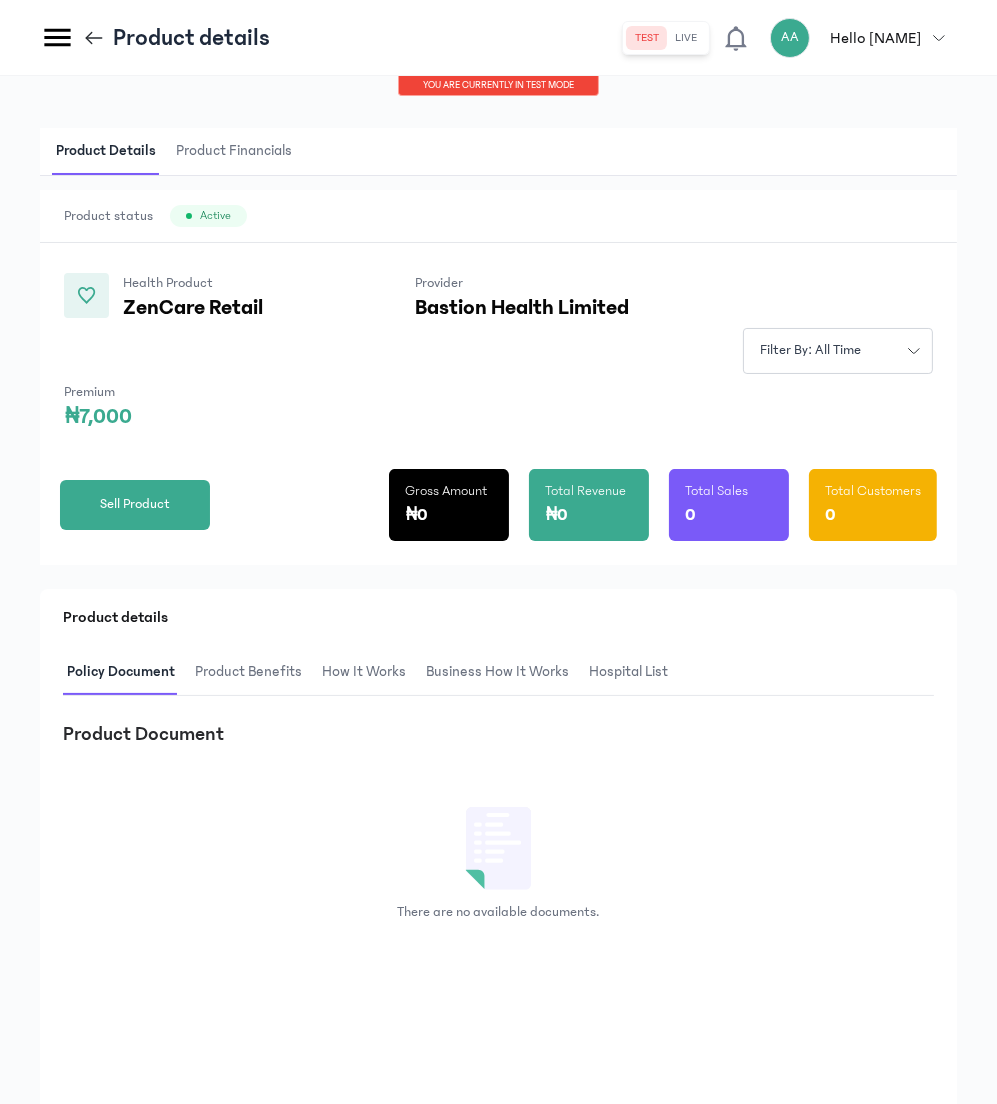 click on "Product Benefits" at bounding box center [248, 672] 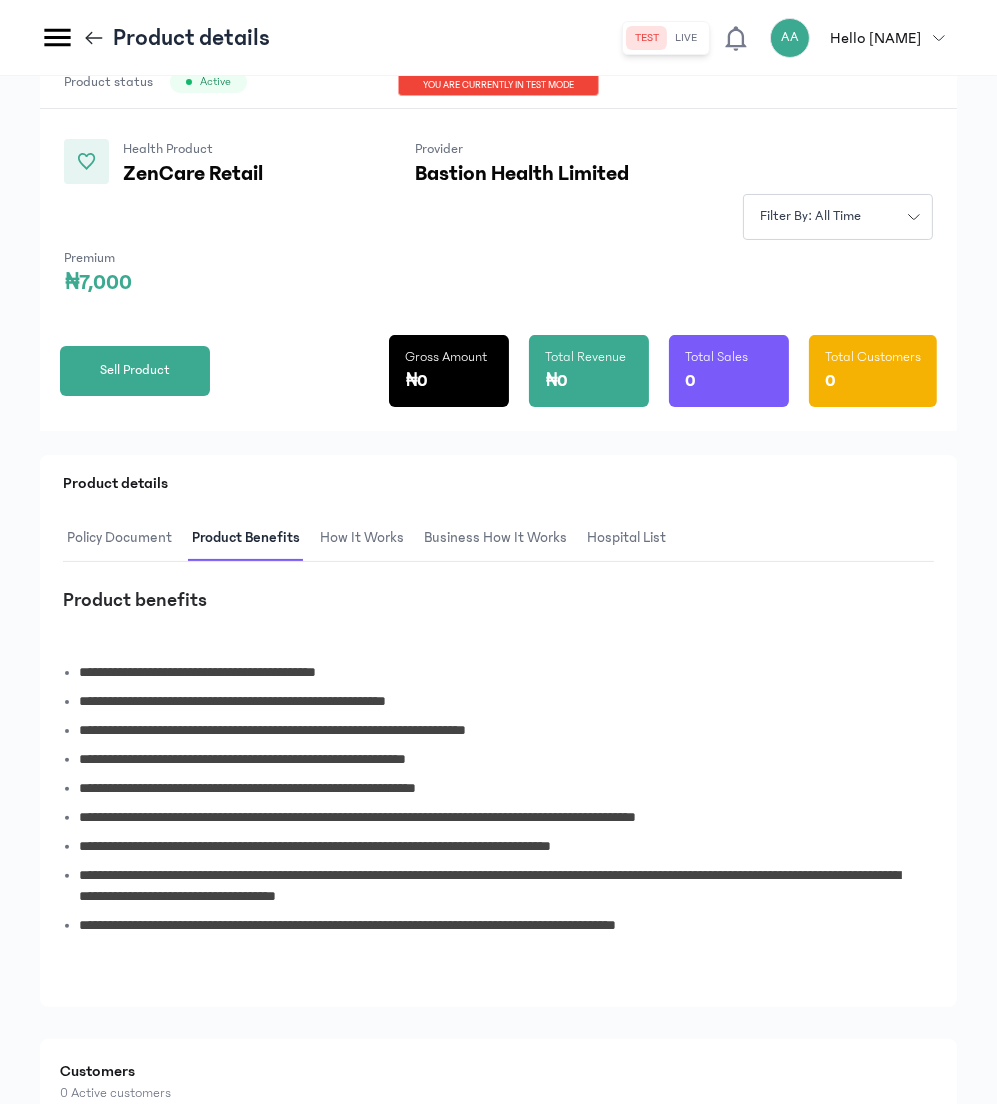 scroll, scrollTop: 136, scrollLeft: 0, axis: vertical 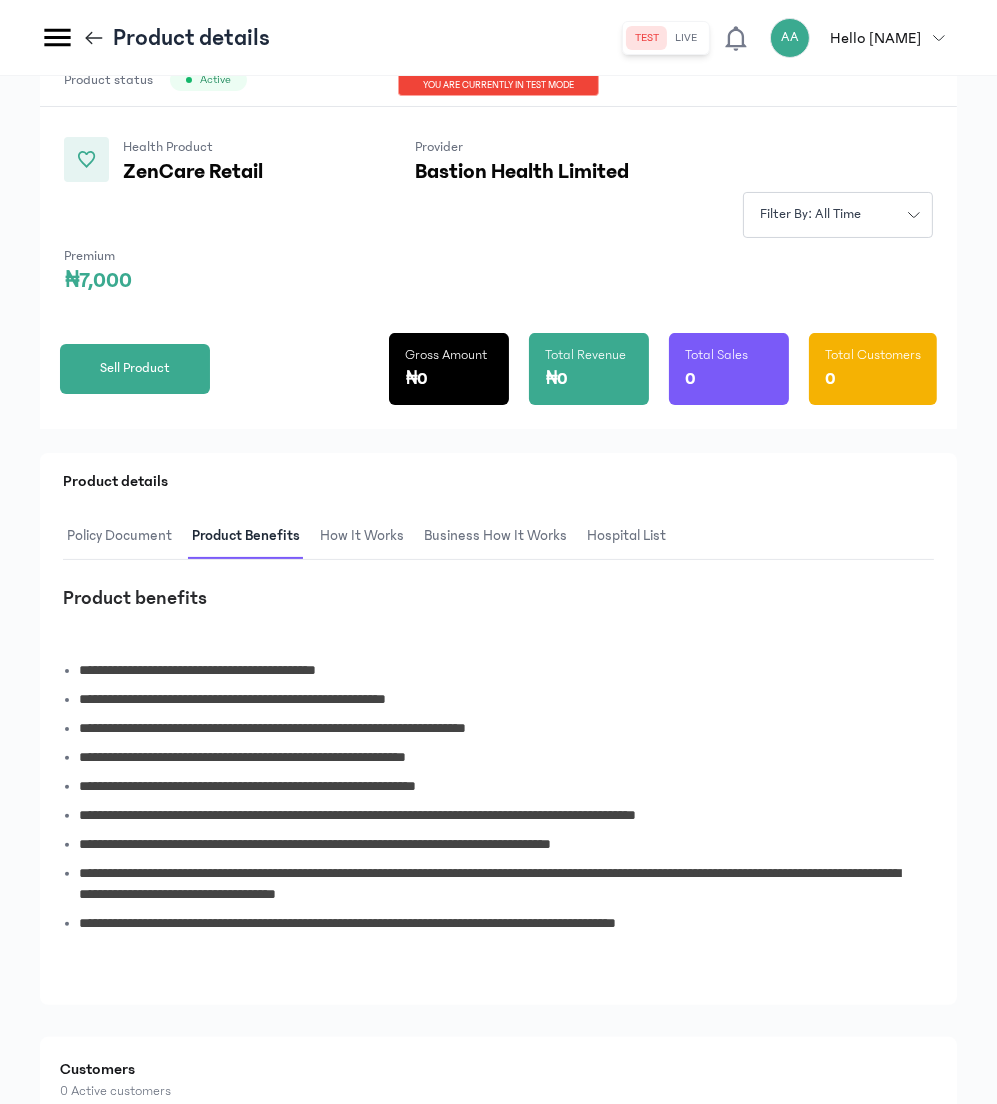 click on "How It Works" at bounding box center [362, 536] 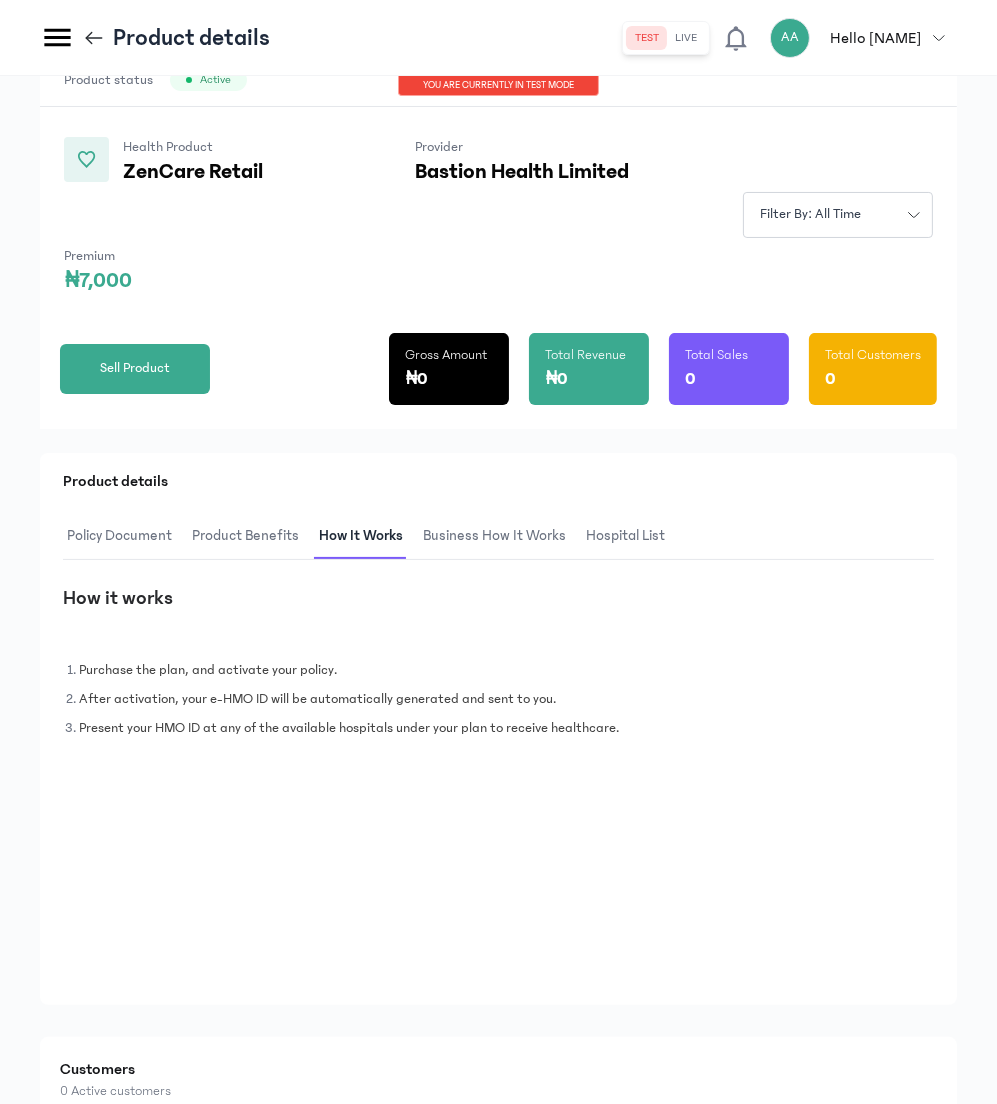 click on "Business How It Works" at bounding box center [494, 536] 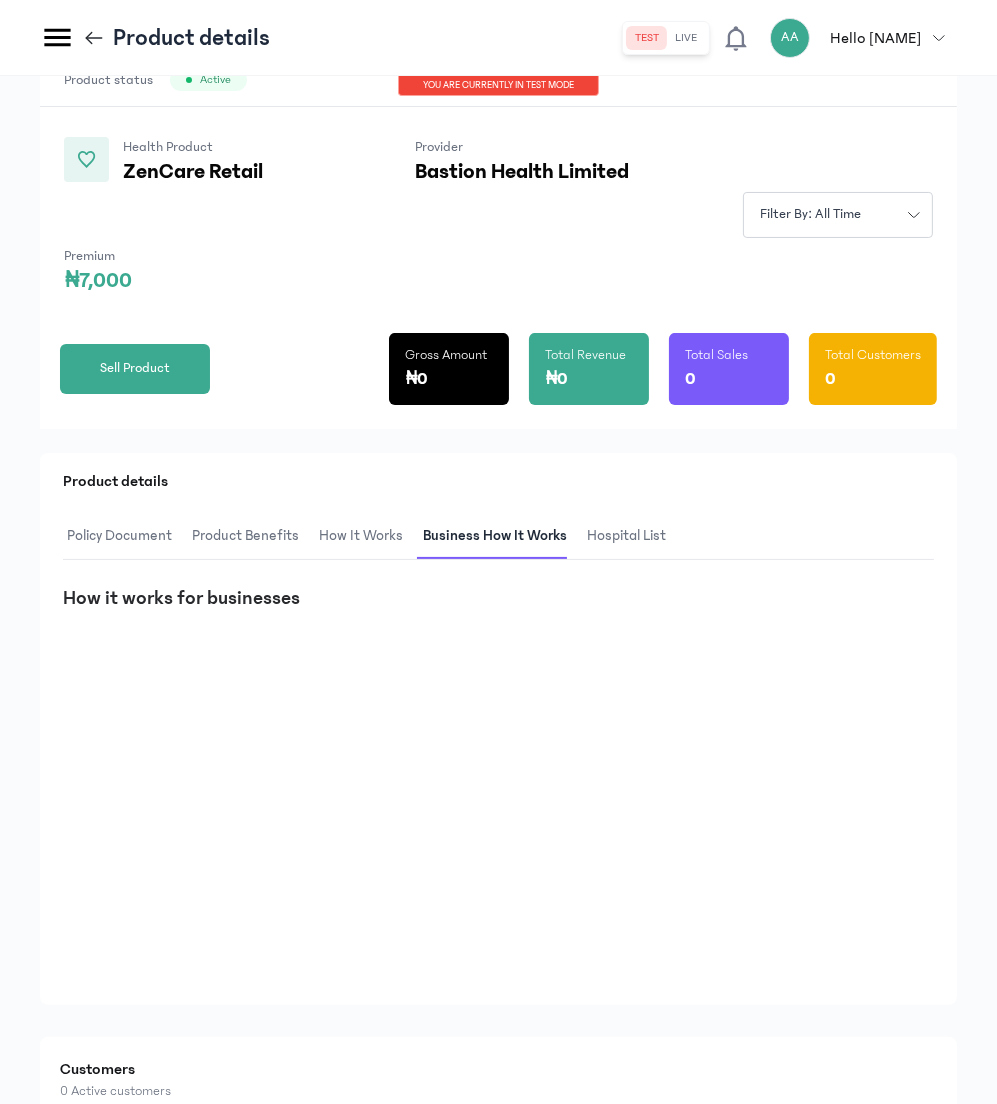 click on "hospital List" at bounding box center (626, 536) 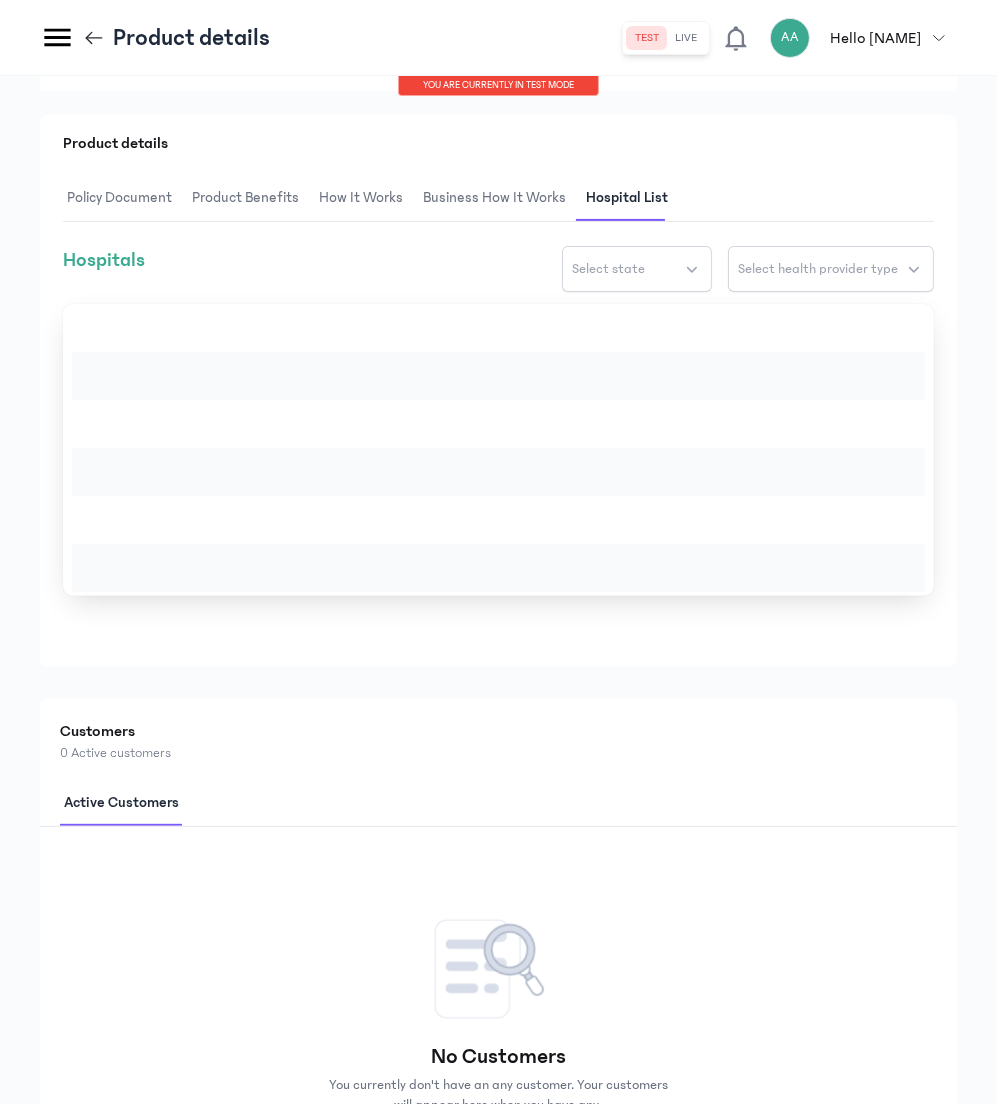 scroll, scrollTop: 466, scrollLeft: 0, axis: vertical 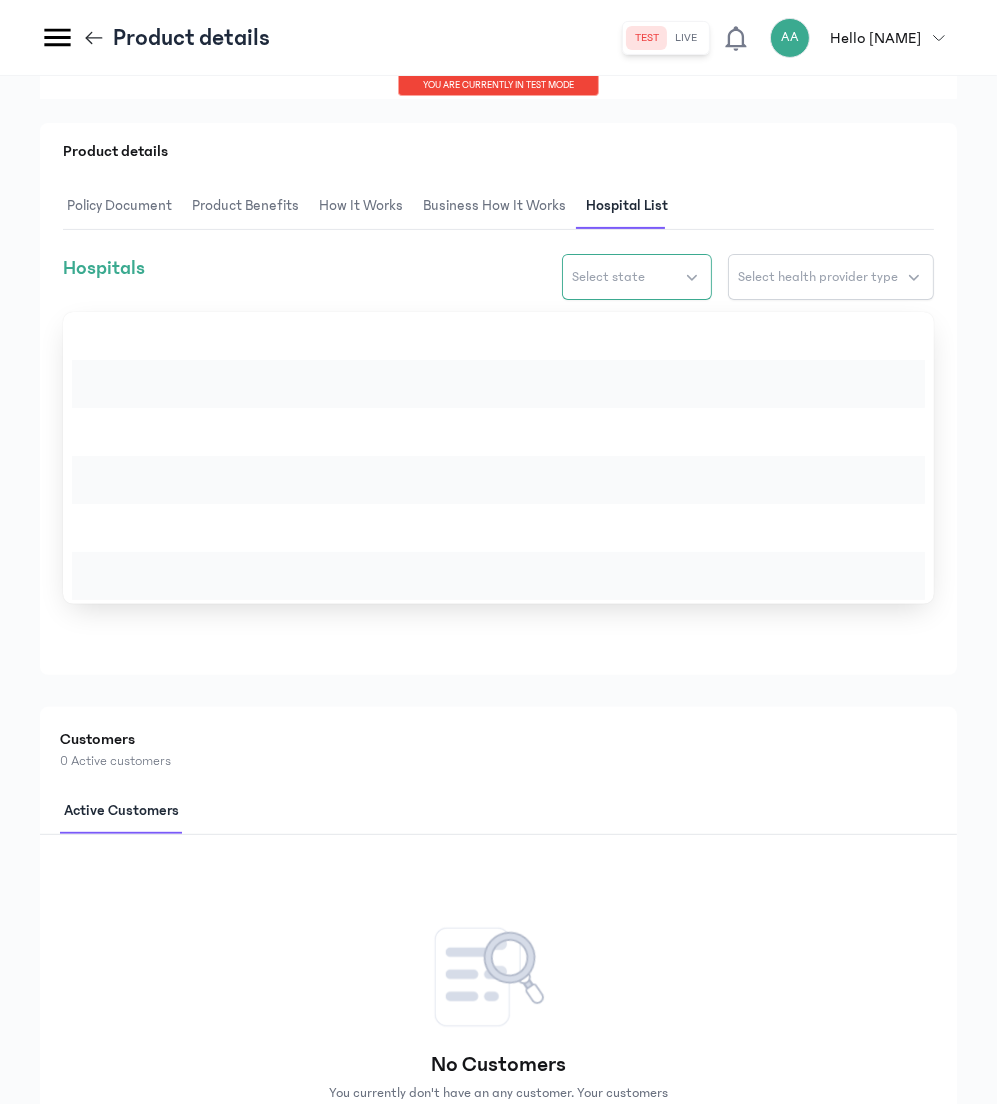 click on "Select state" 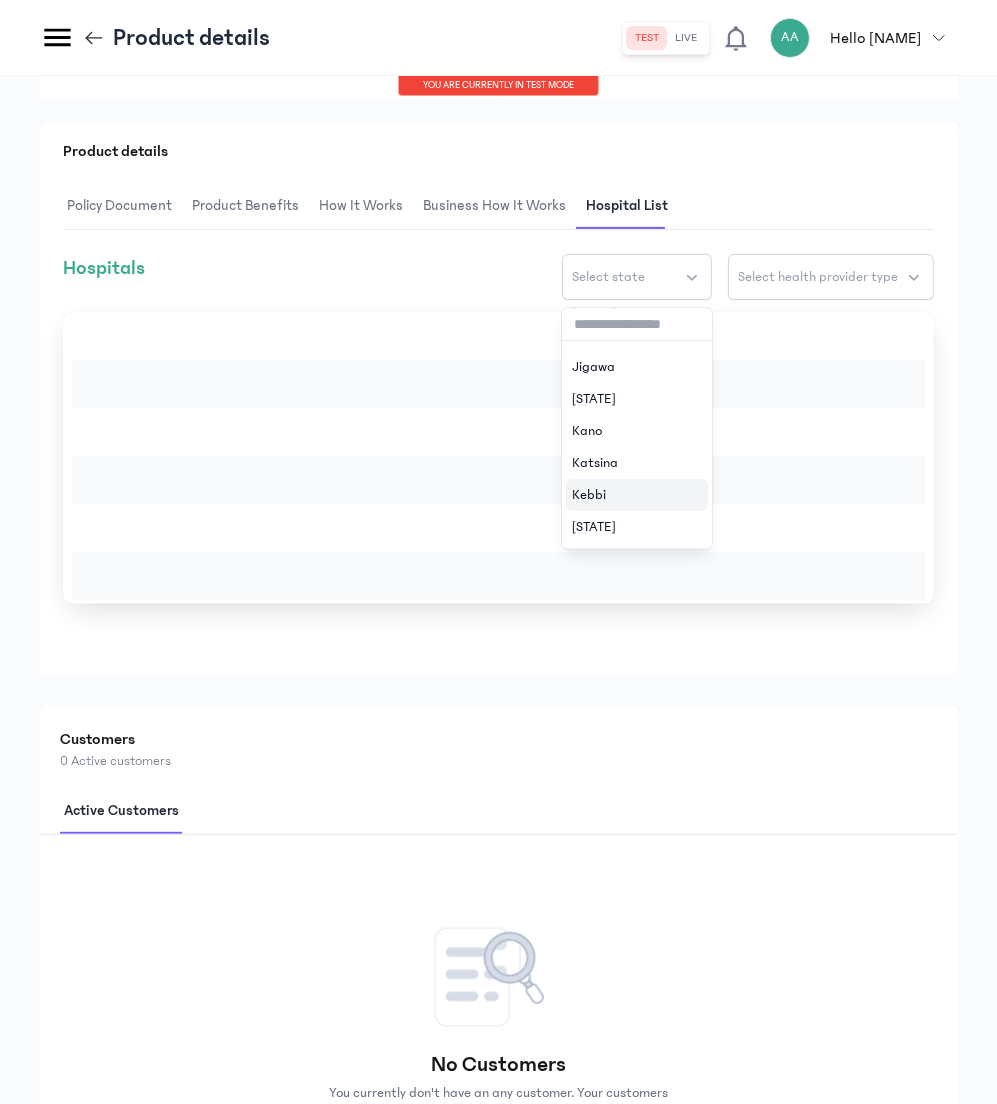 scroll, scrollTop: 558, scrollLeft: 0, axis: vertical 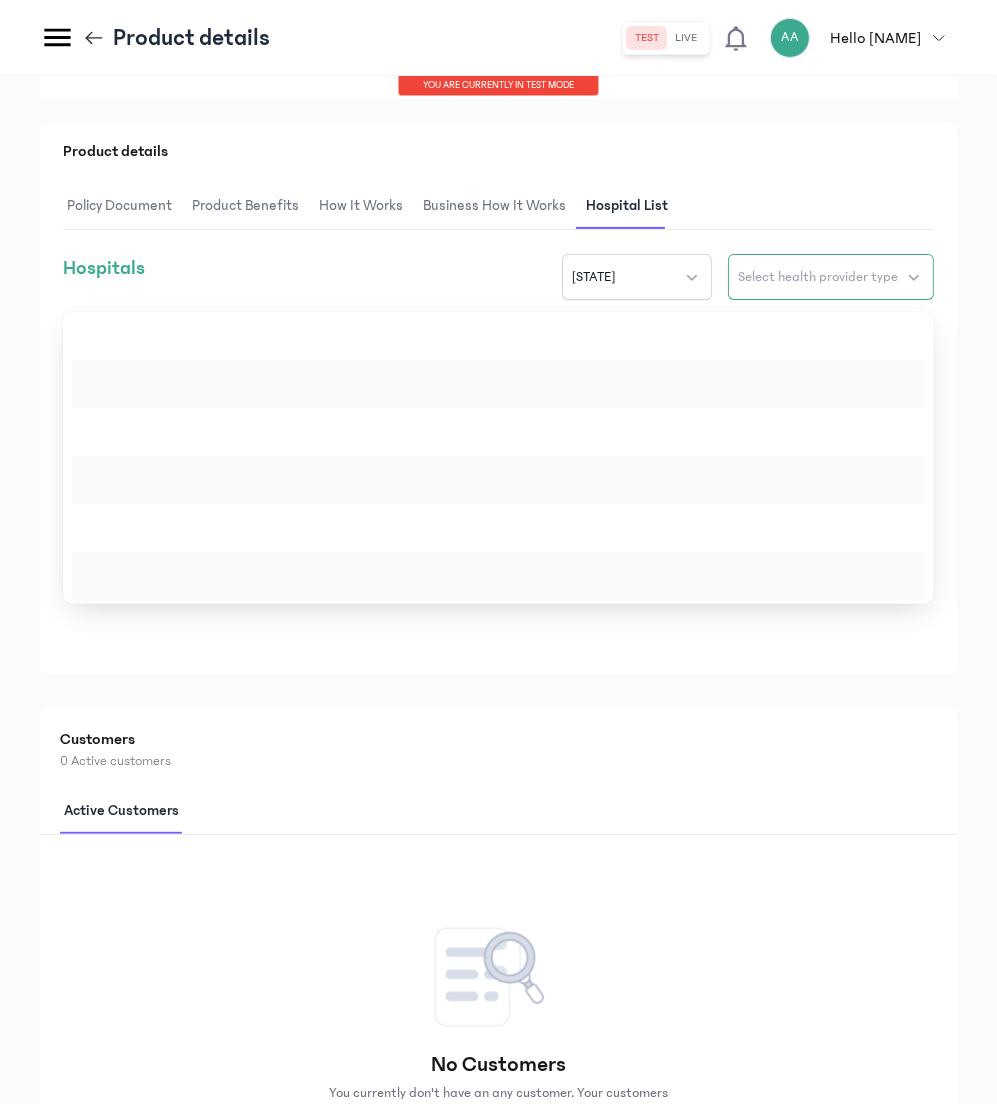 click on "Select health provider type" 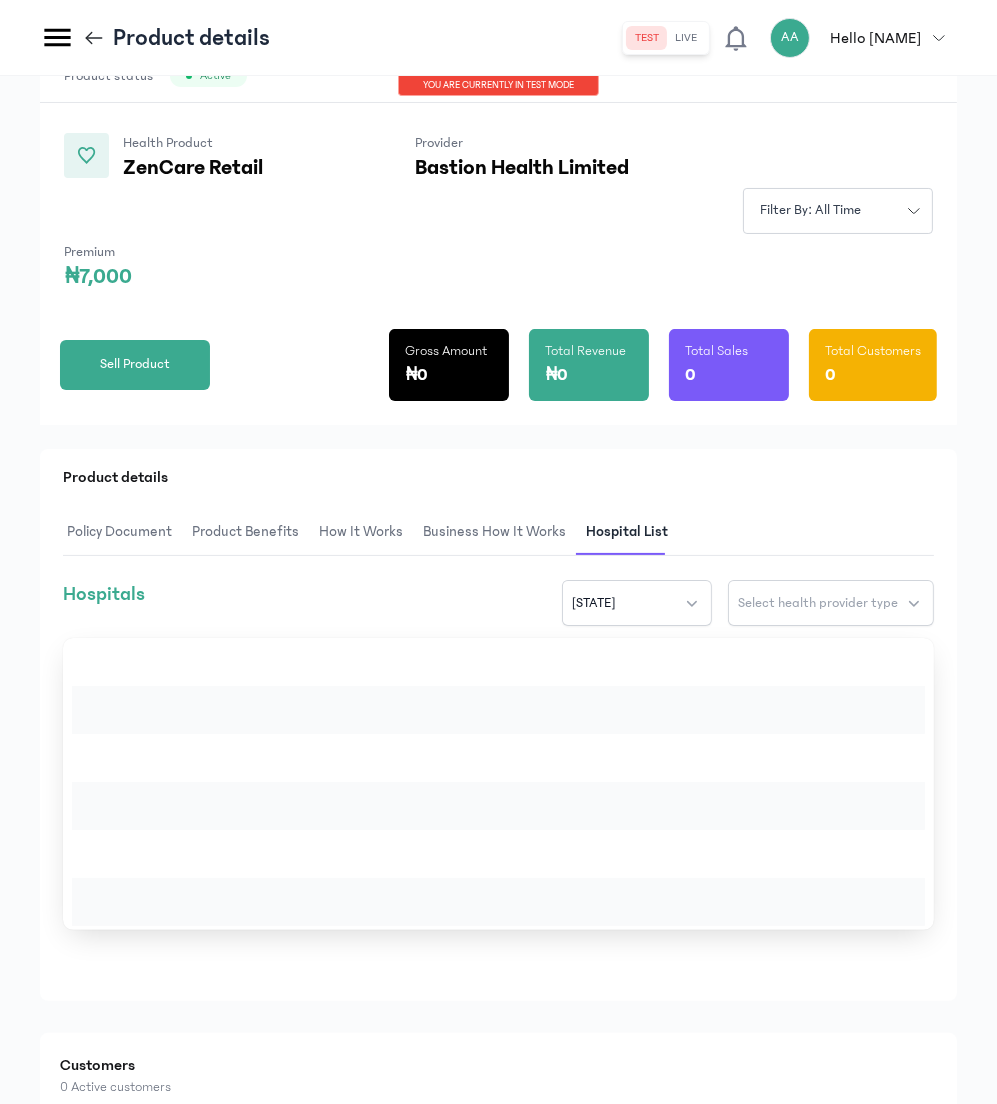 scroll, scrollTop: 133, scrollLeft: 0, axis: vertical 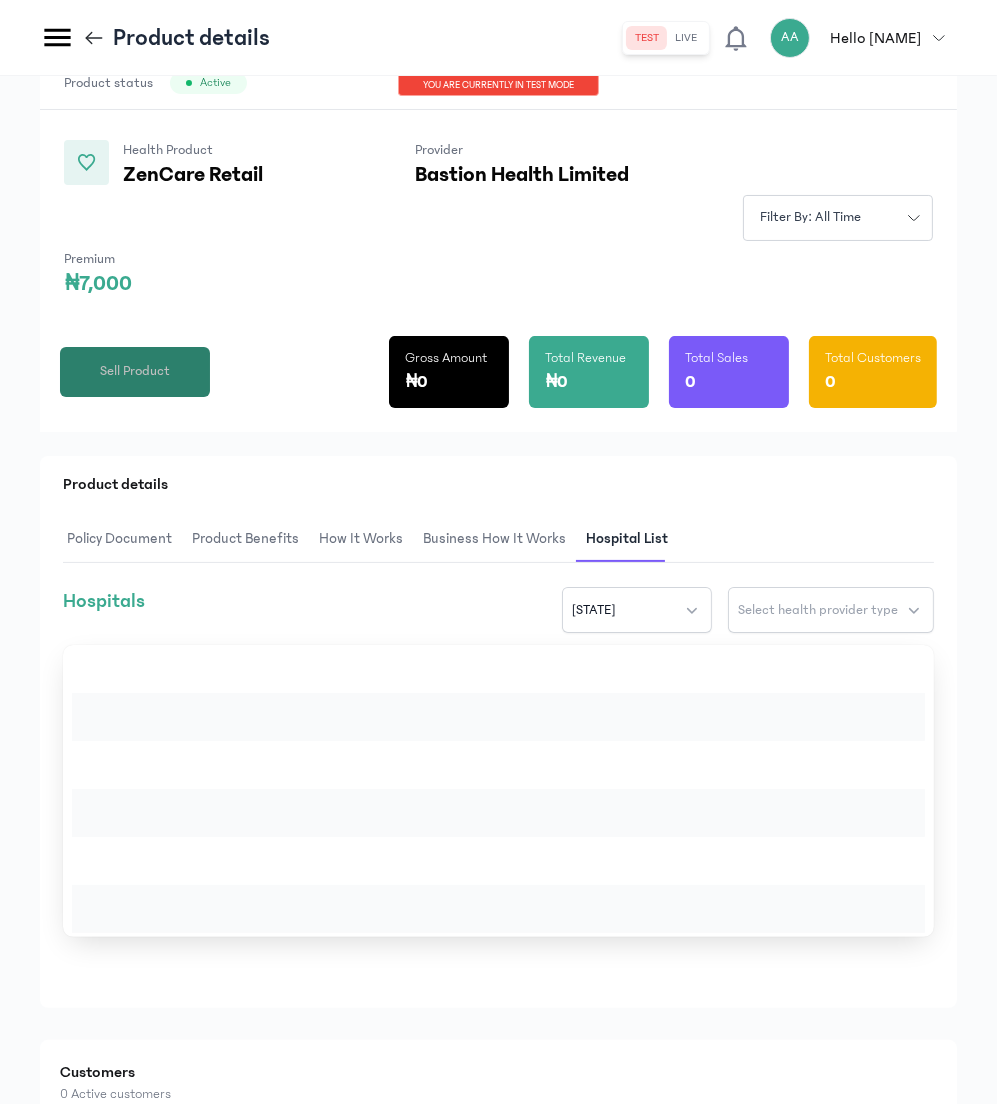 click on "Sell Product" at bounding box center (135, 371) 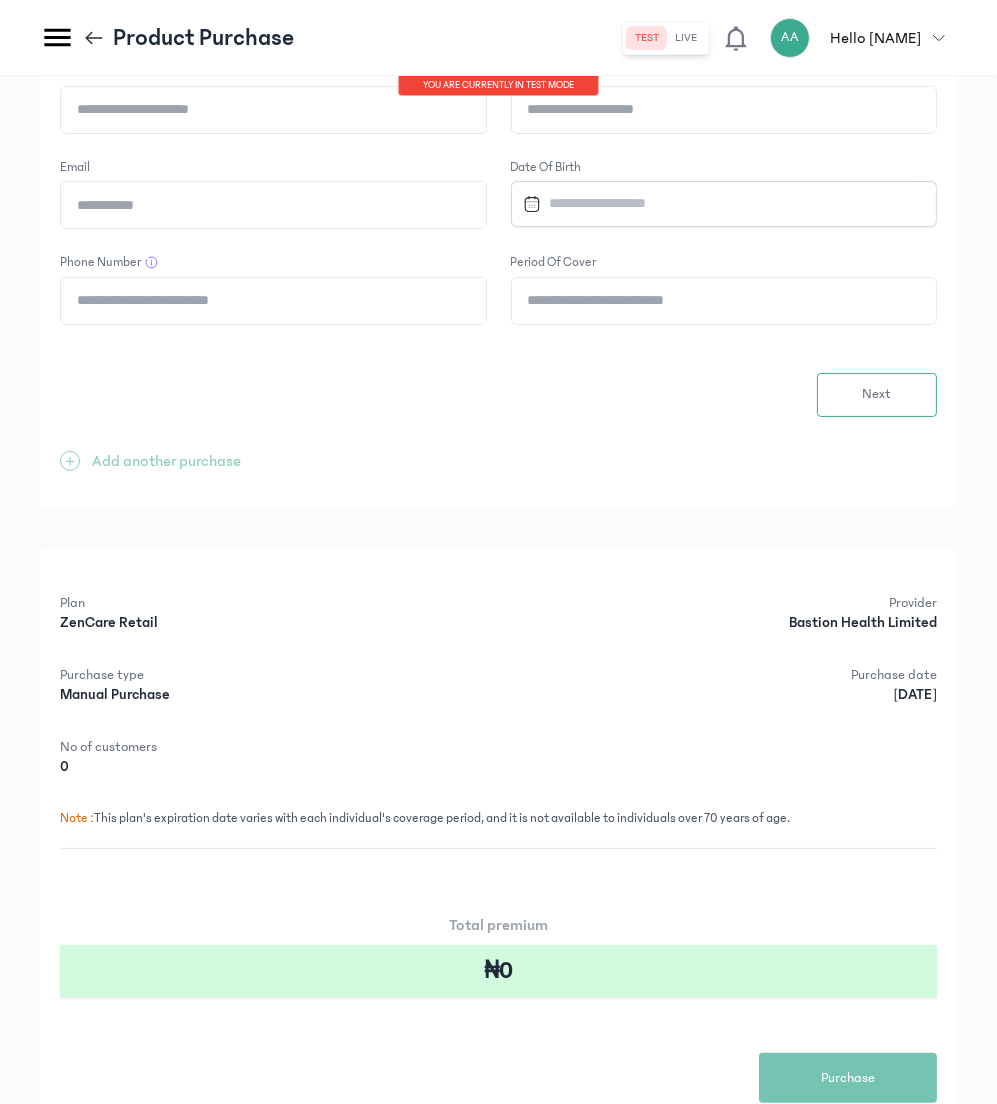 scroll, scrollTop: 0, scrollLeft: 0, axis: both 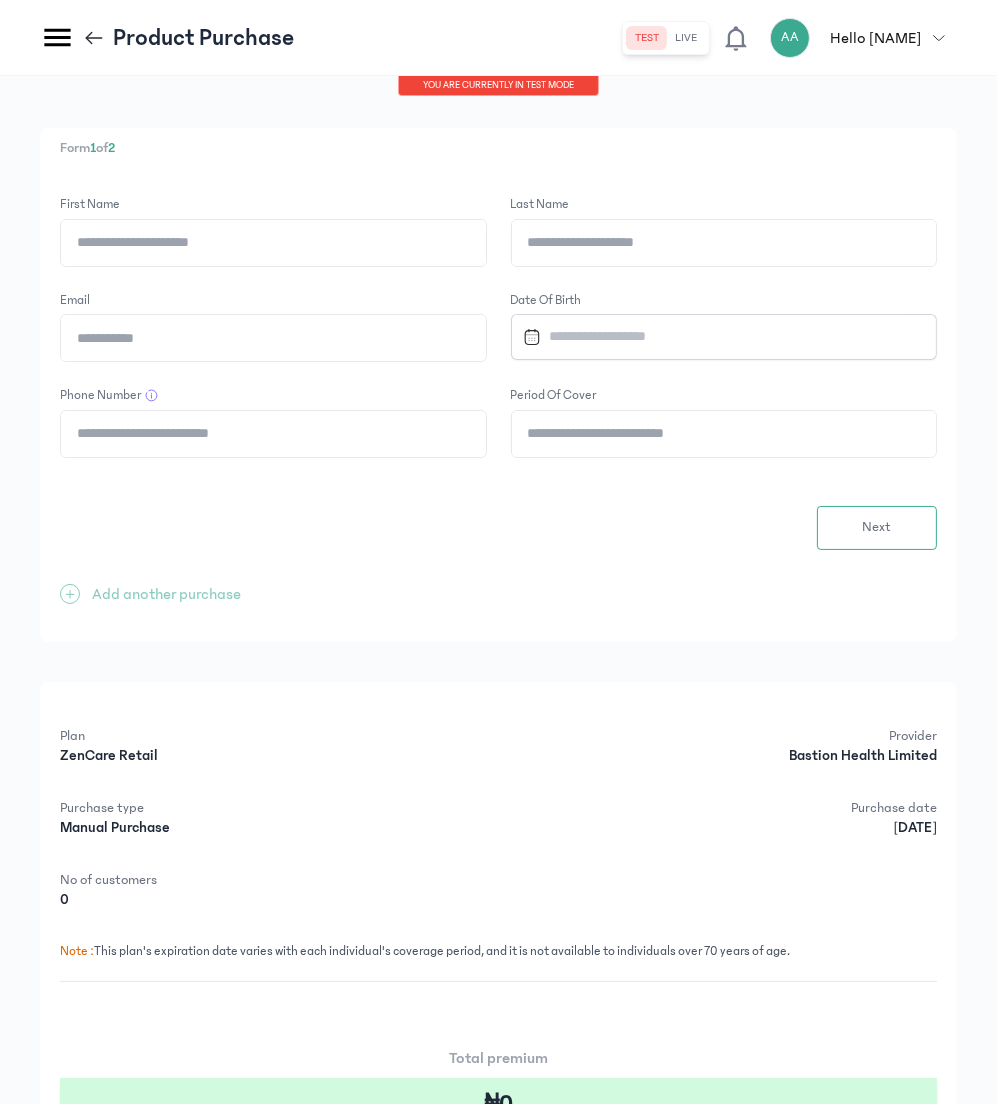 click on "Period of cover" 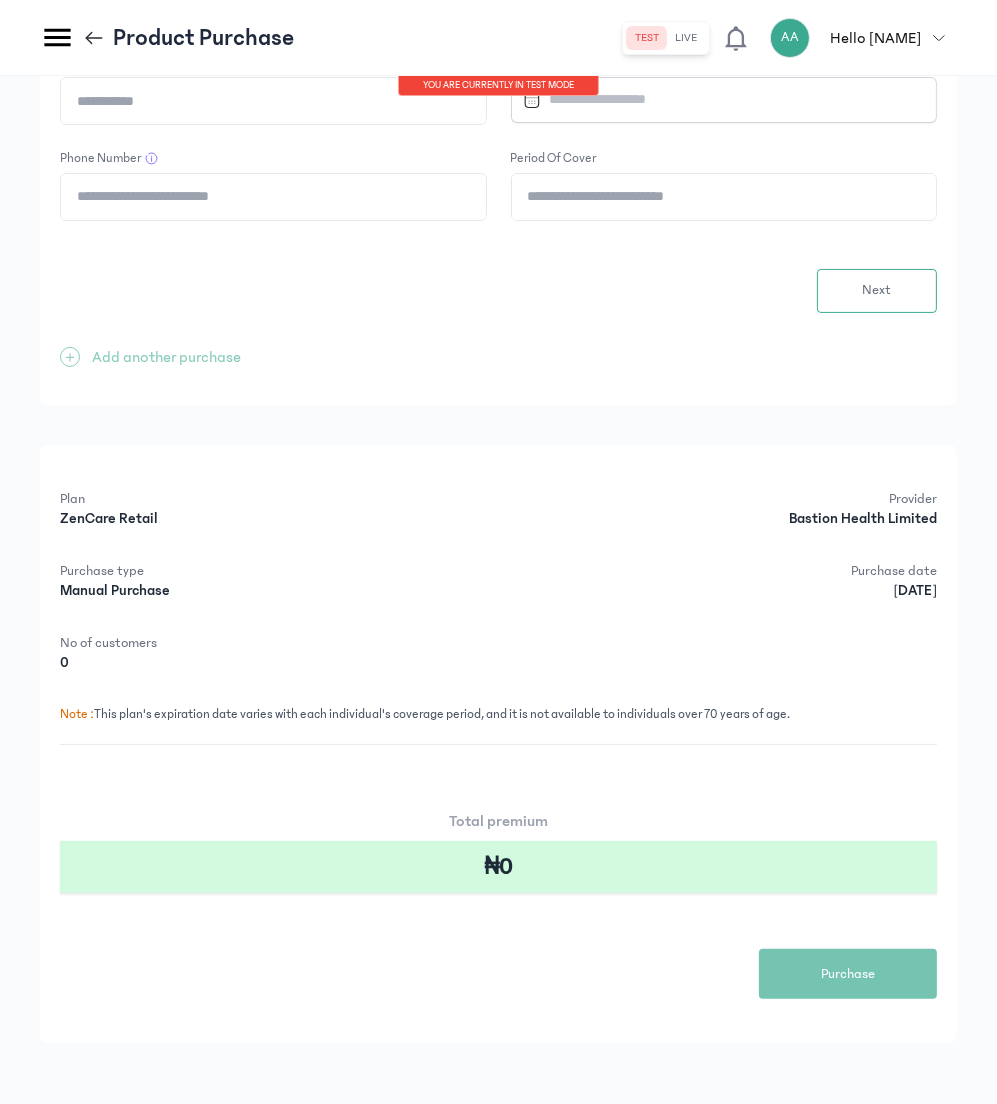 scroll, scrollTop: 0, scrollLeft: 0, axis: both 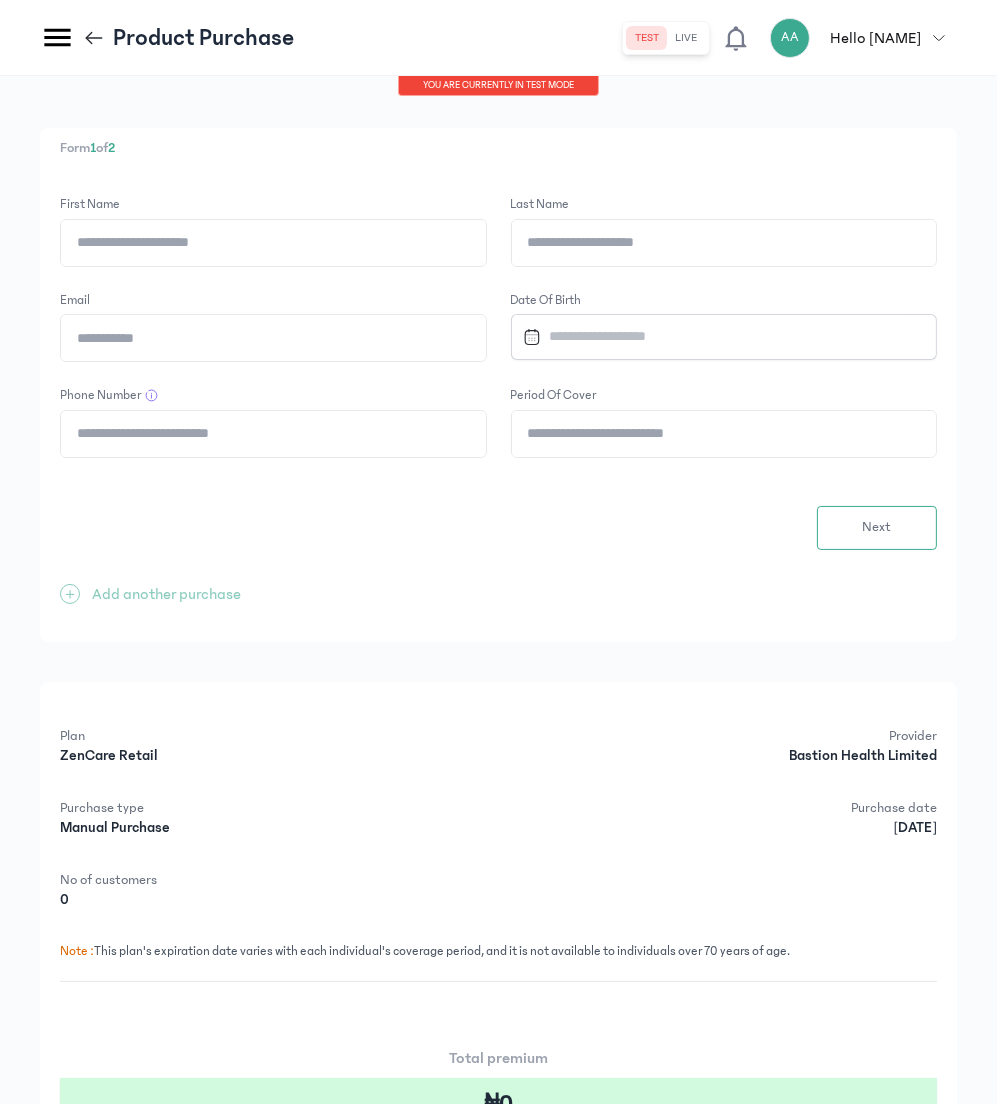 click 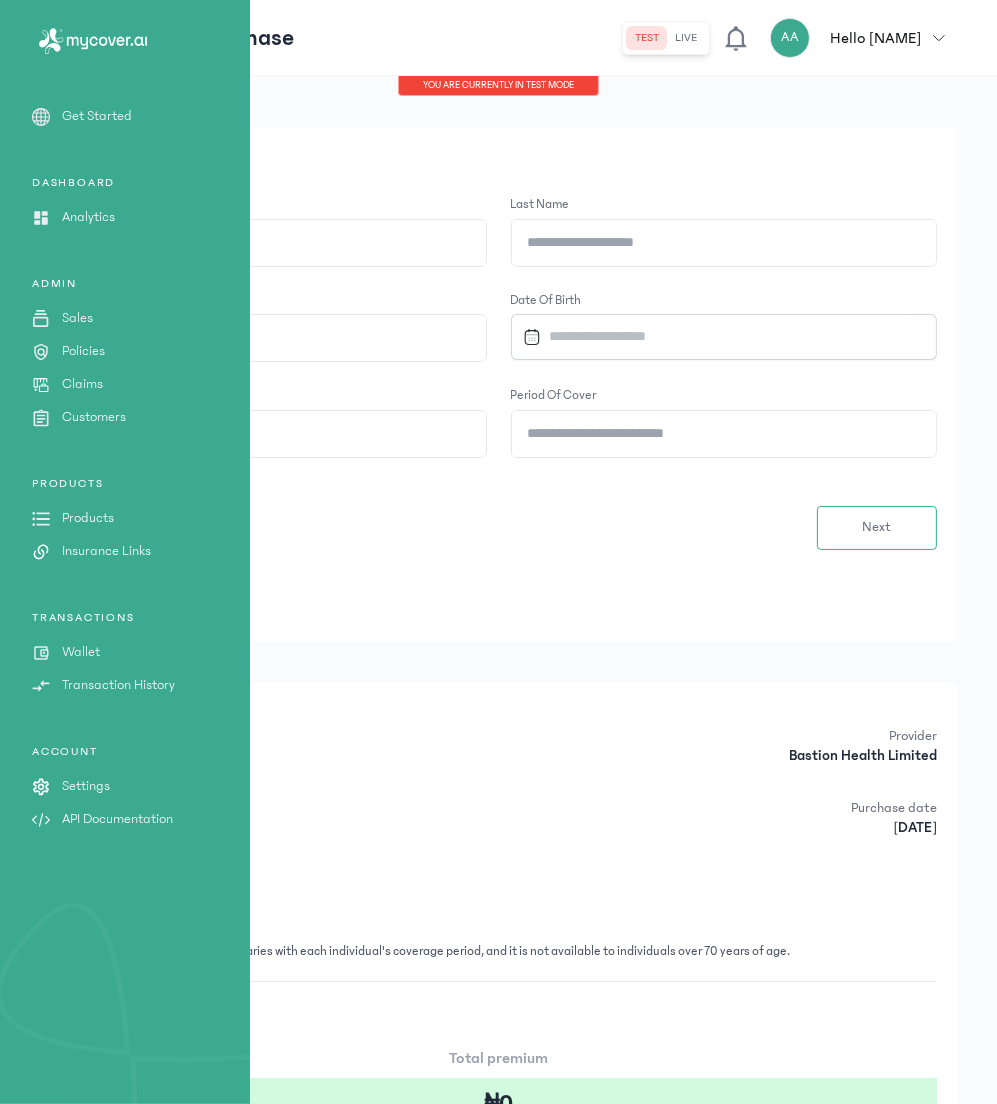 click on "Products" at bounding box center (88, 518) 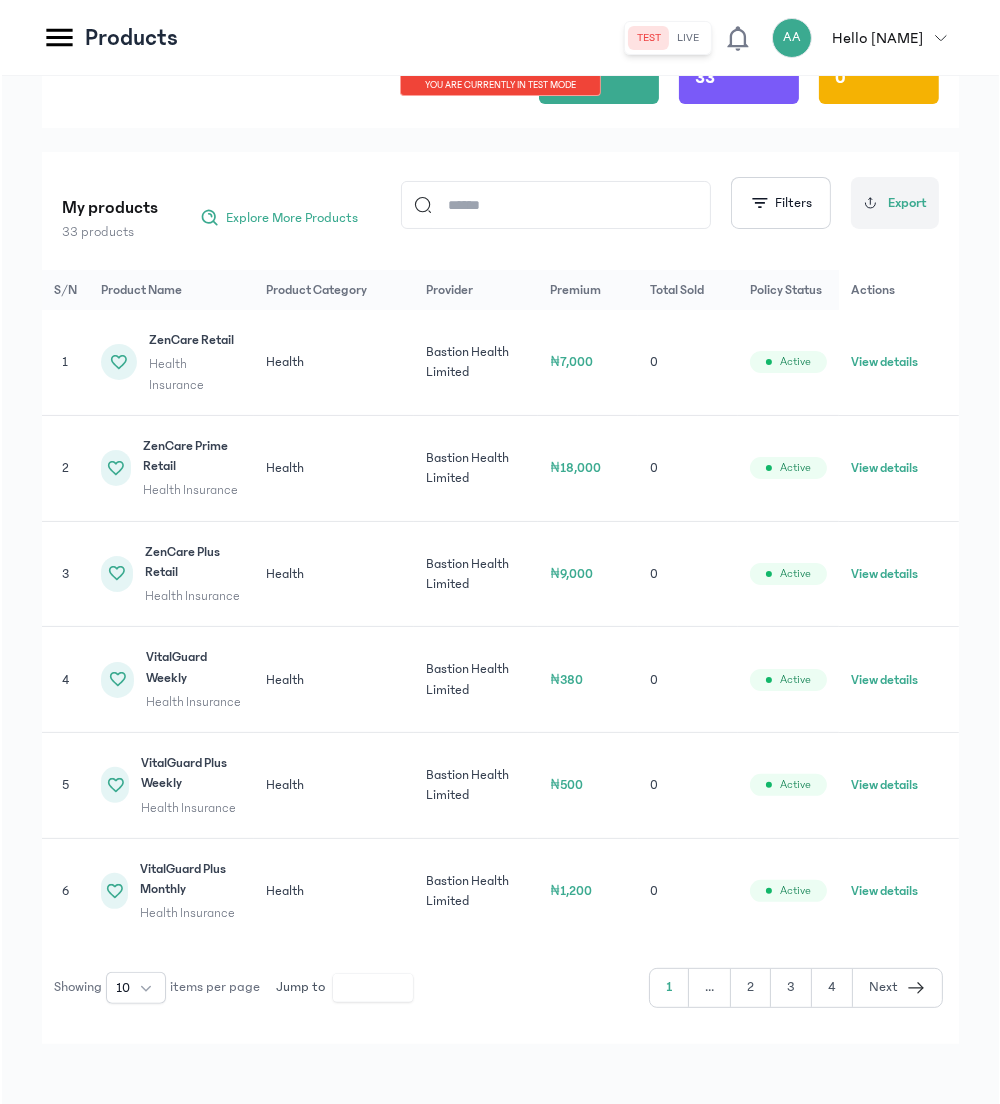 scroll, scrollTop: 0, scrollLeft: 0, axis: both 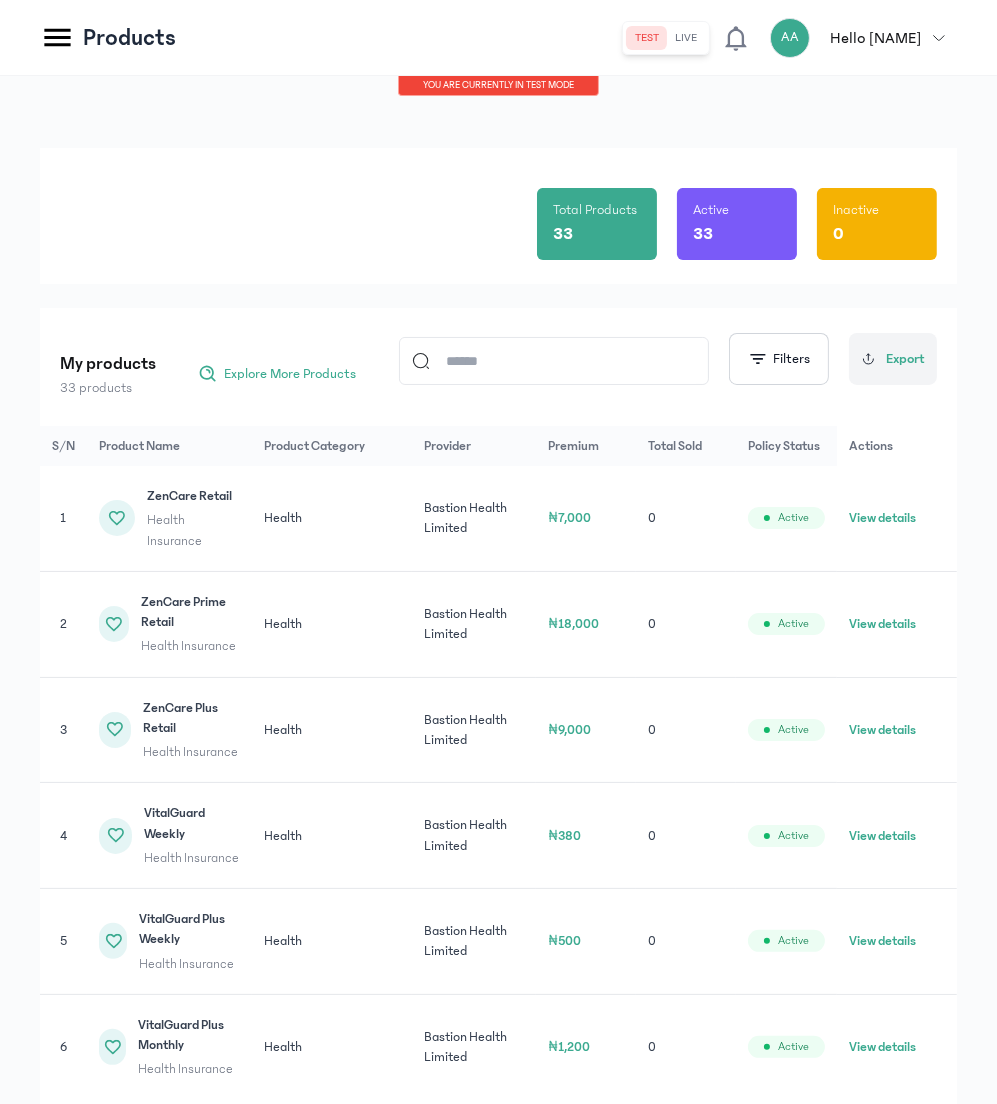 click 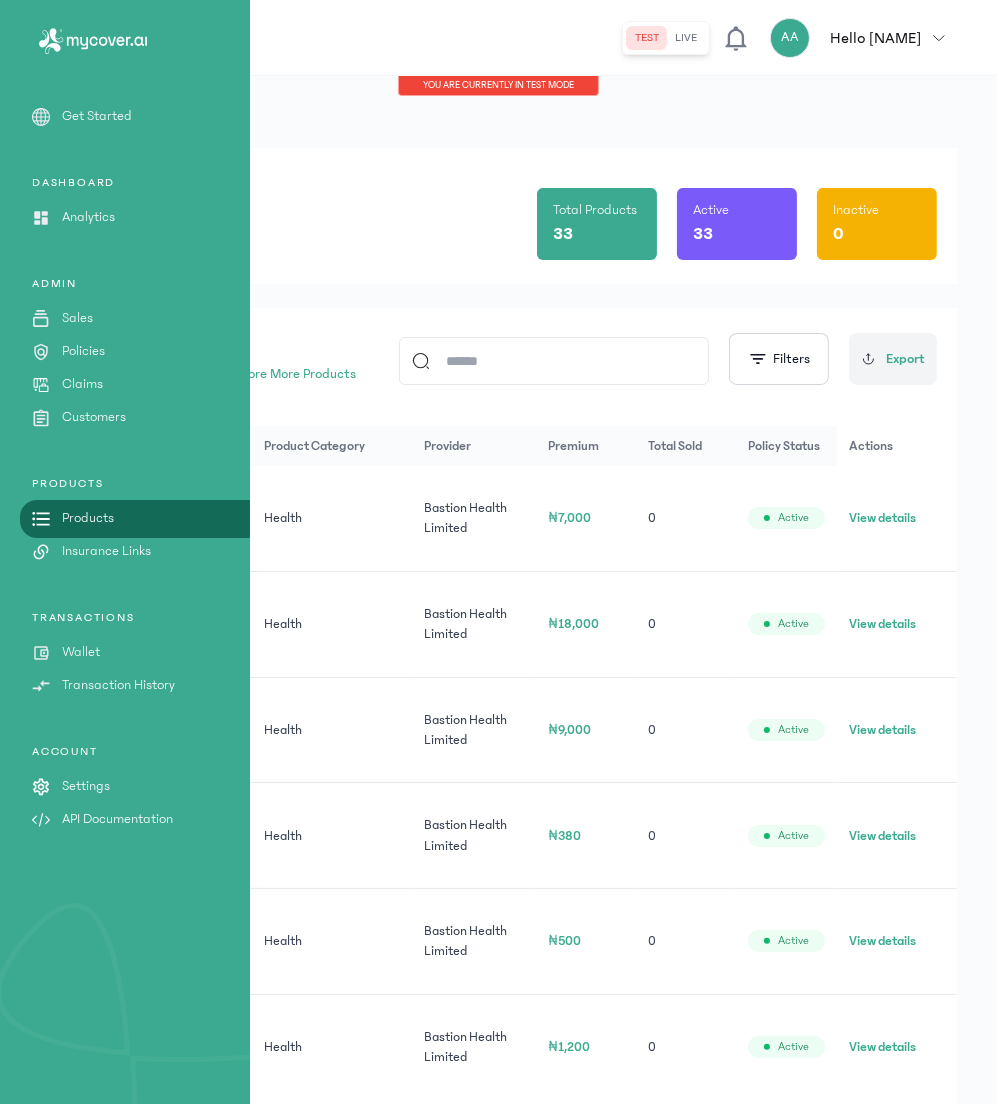 click on "Sales" at bounding box center [77, 318] 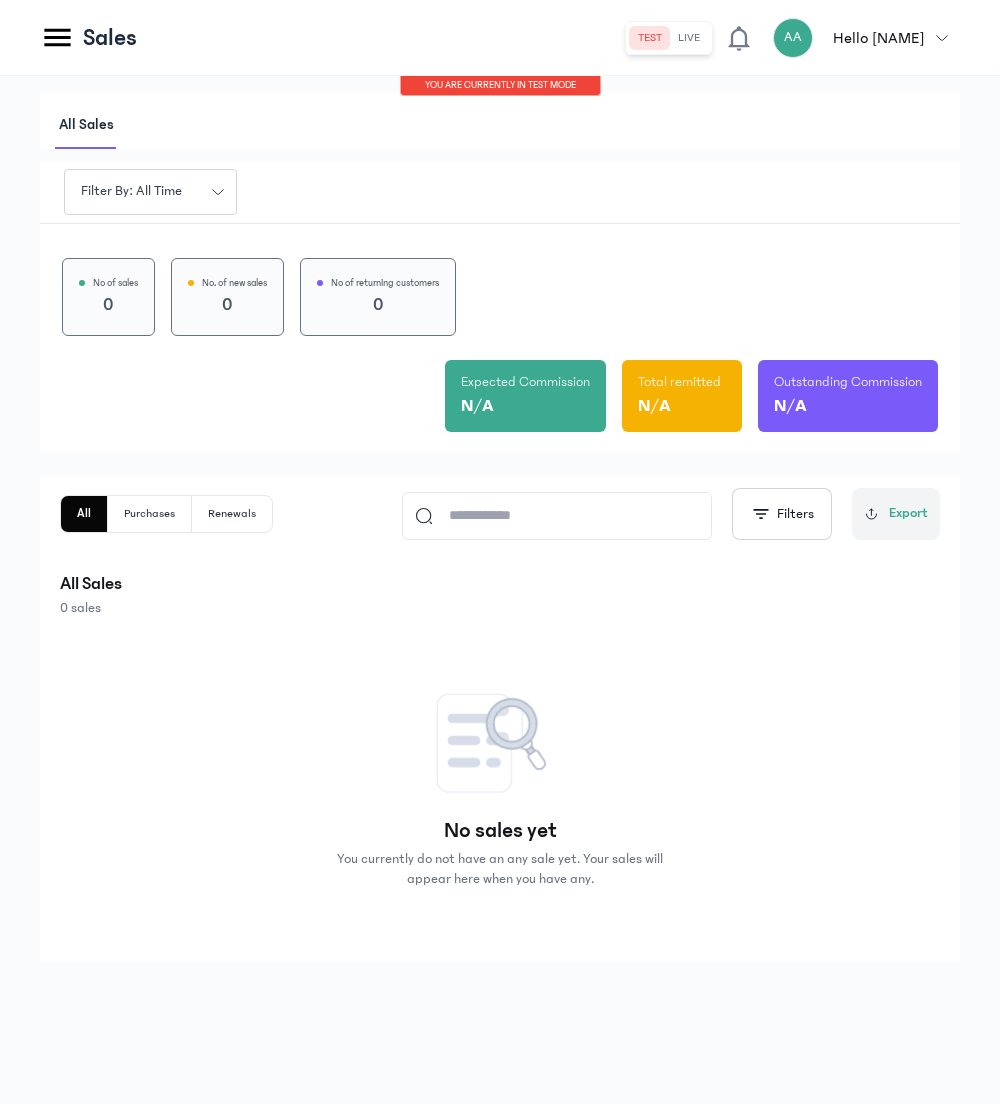 click 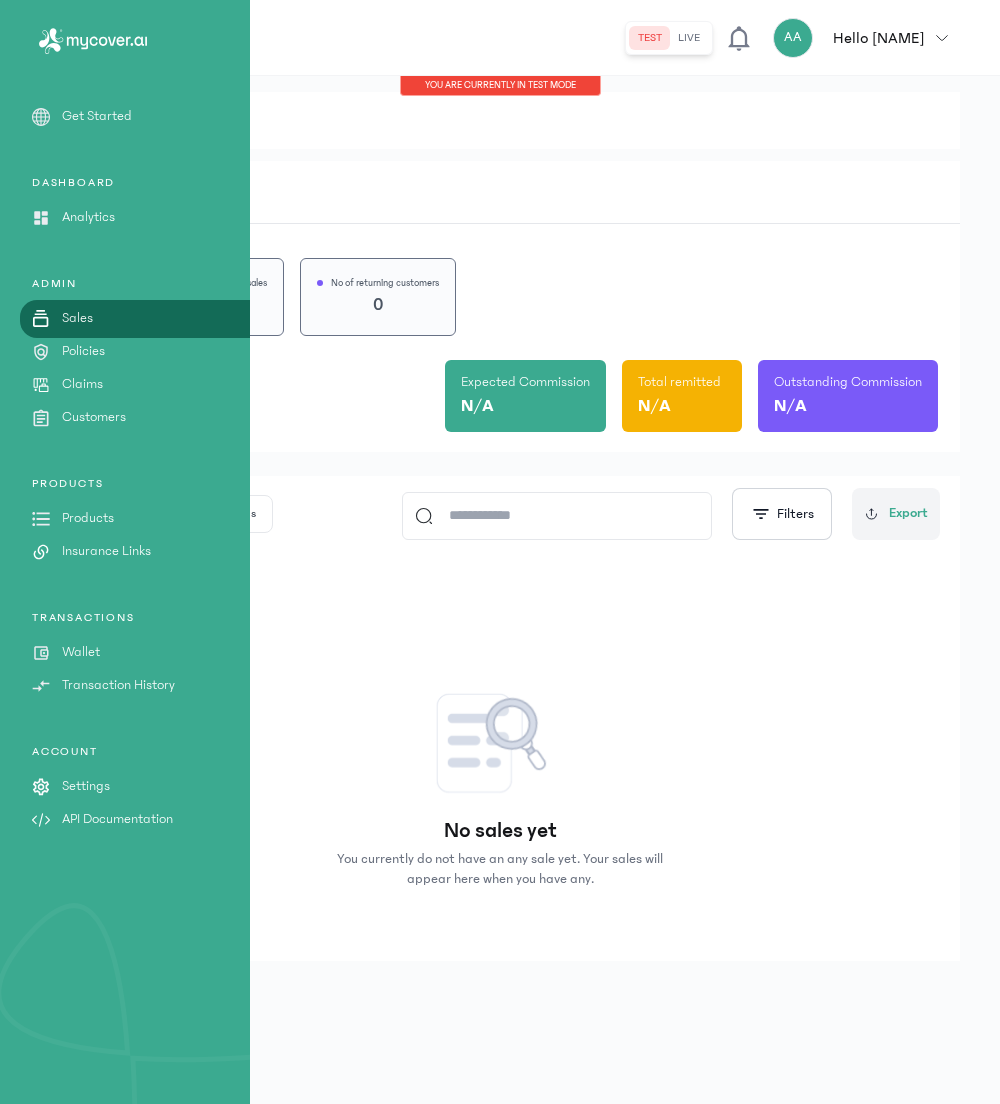 click on "Insurance Links" at bounding box center [106, 551] 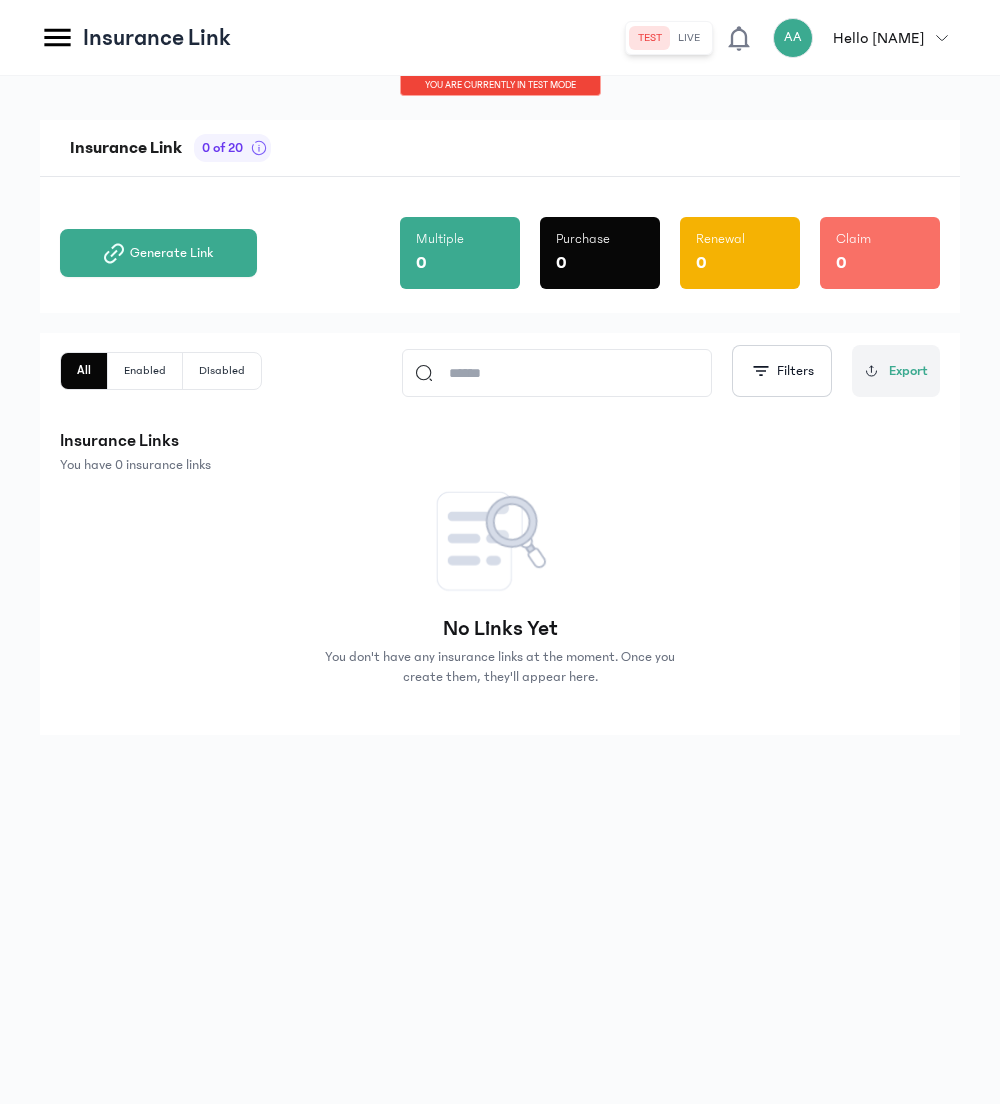 click 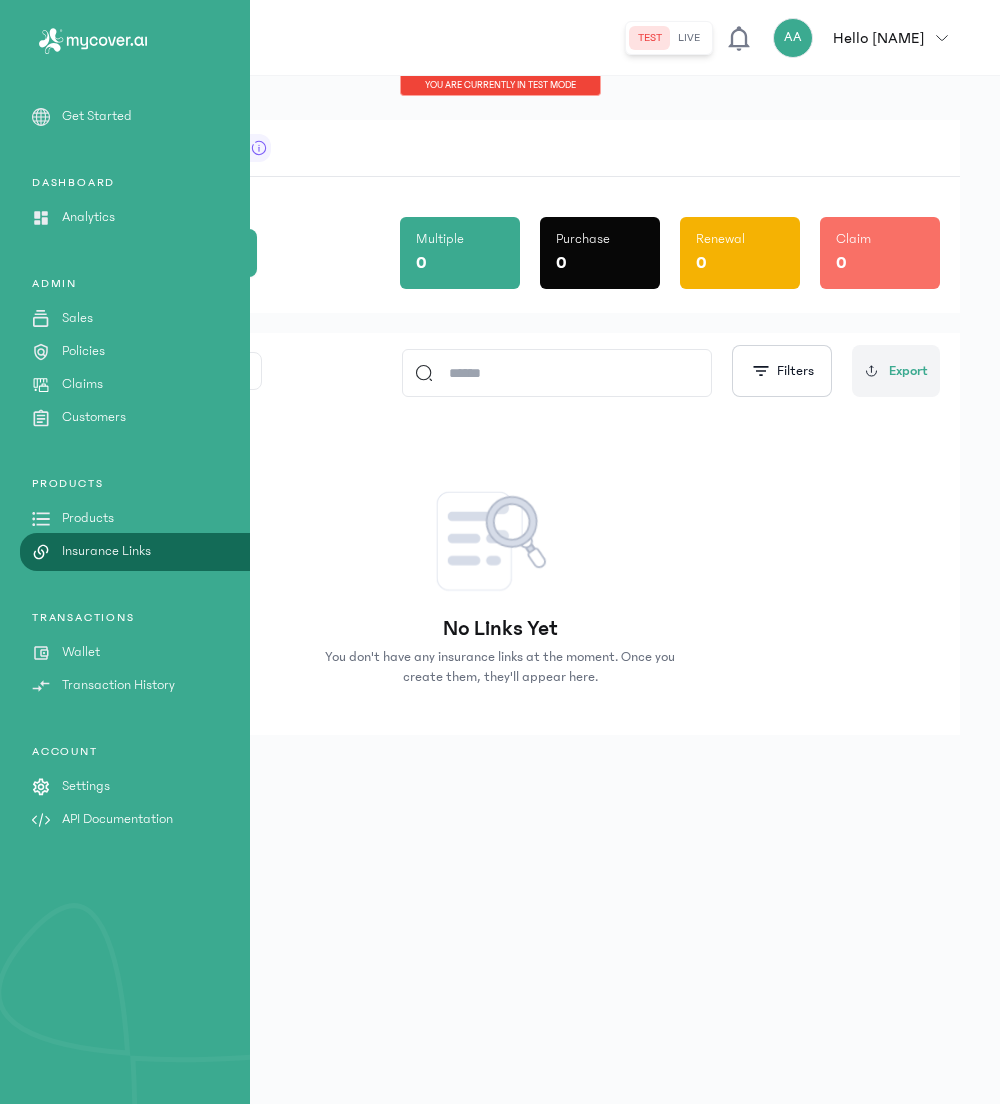 click on "API Documentation" at bounding box center [117, 819] 